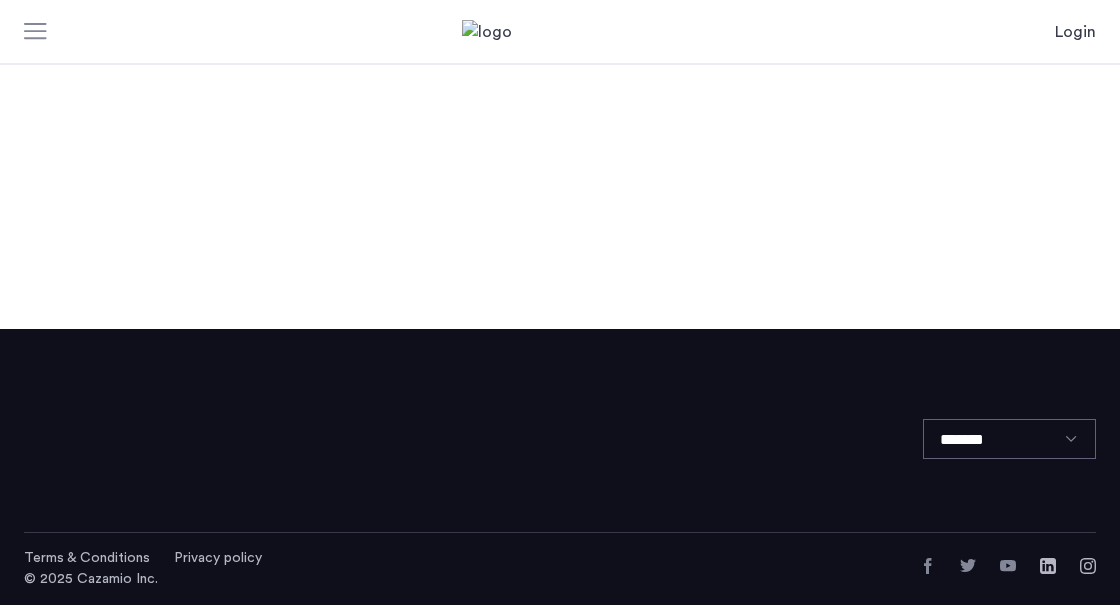 scroll, scrollTop: 0, scrollLeft: 0, axis: both 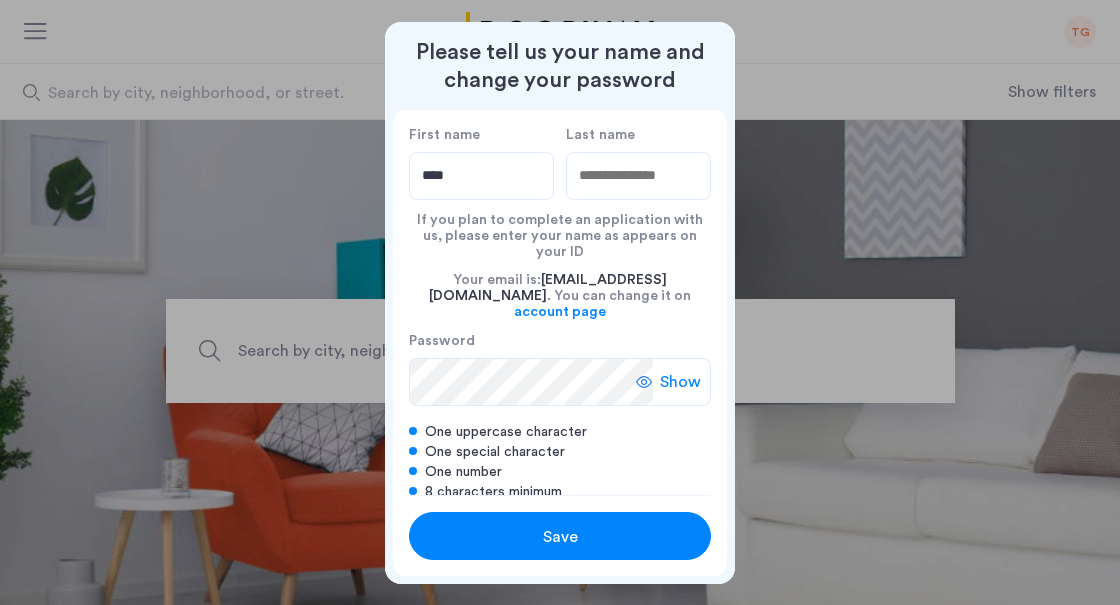 type on "****" 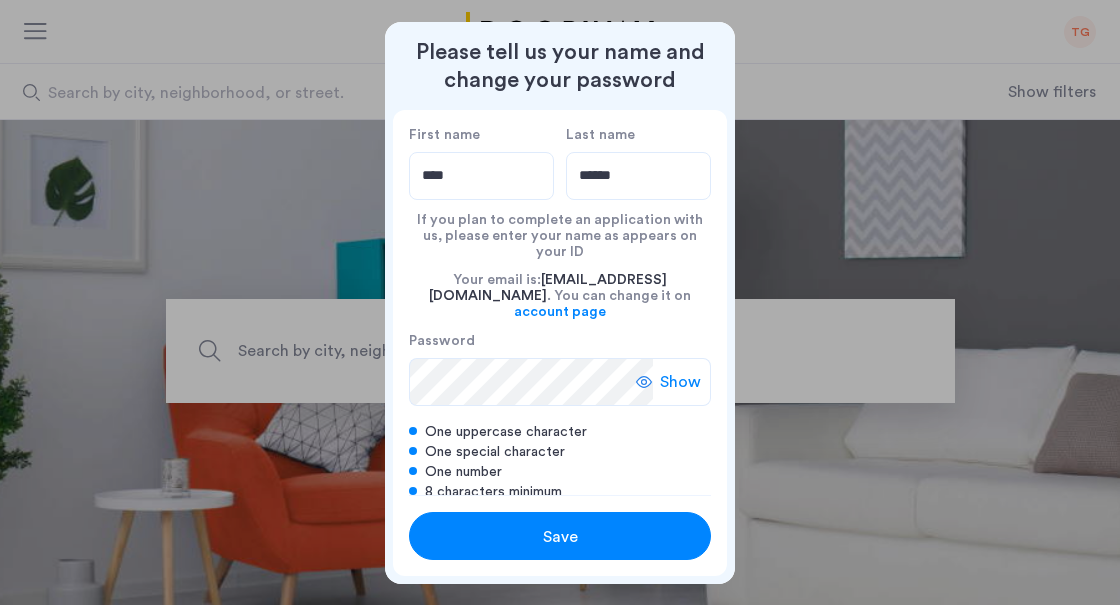 type on "******" 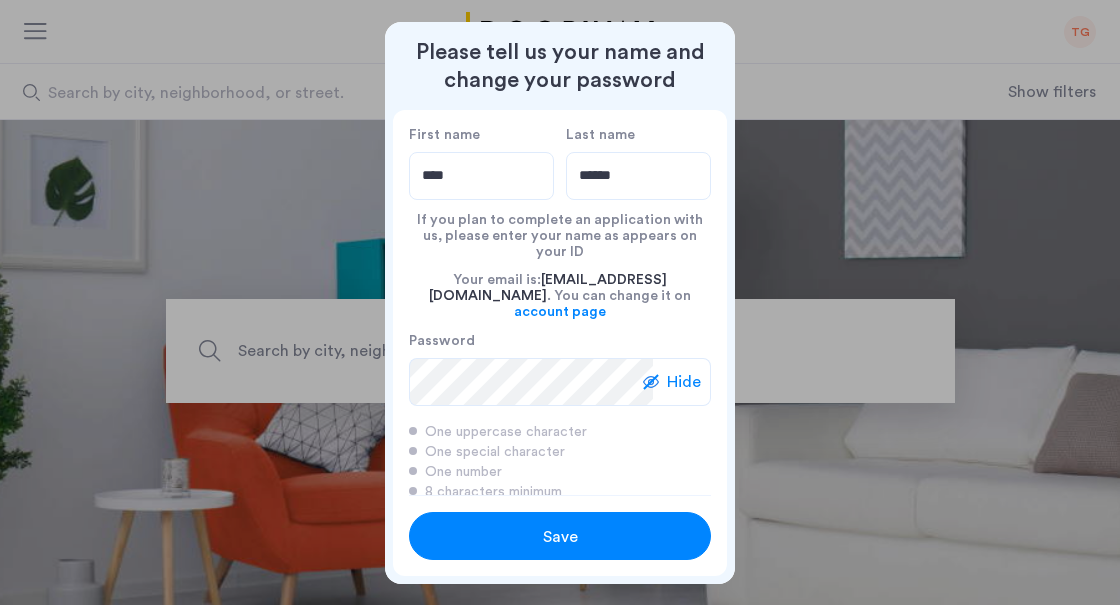 click on "Save" at bounding box center (560, 537) 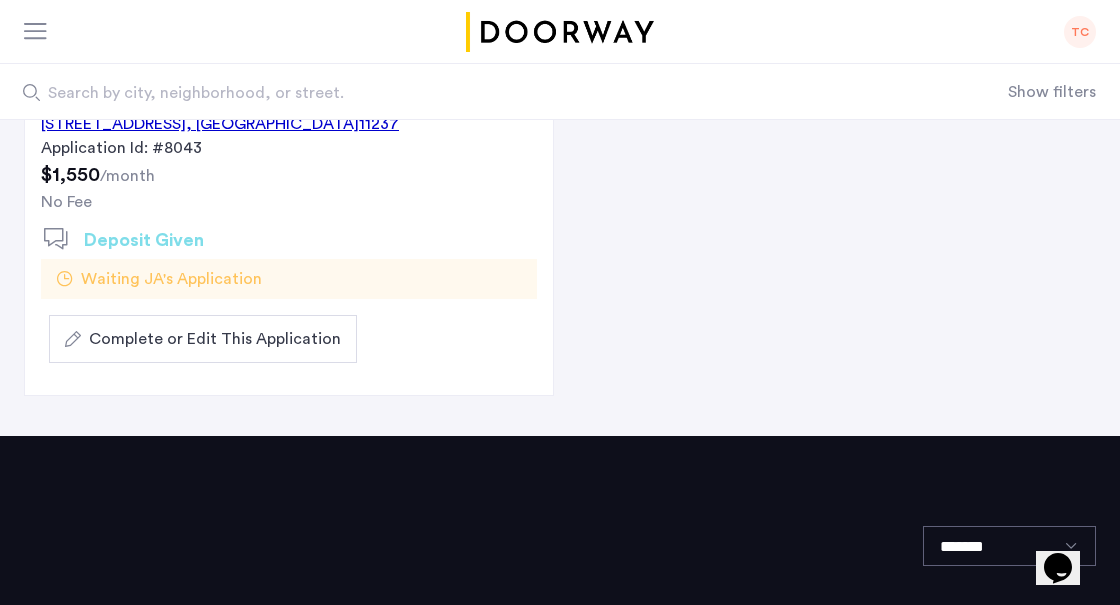 scroll, scrollTop: 404, scrollLeft: 0, axis: vertical 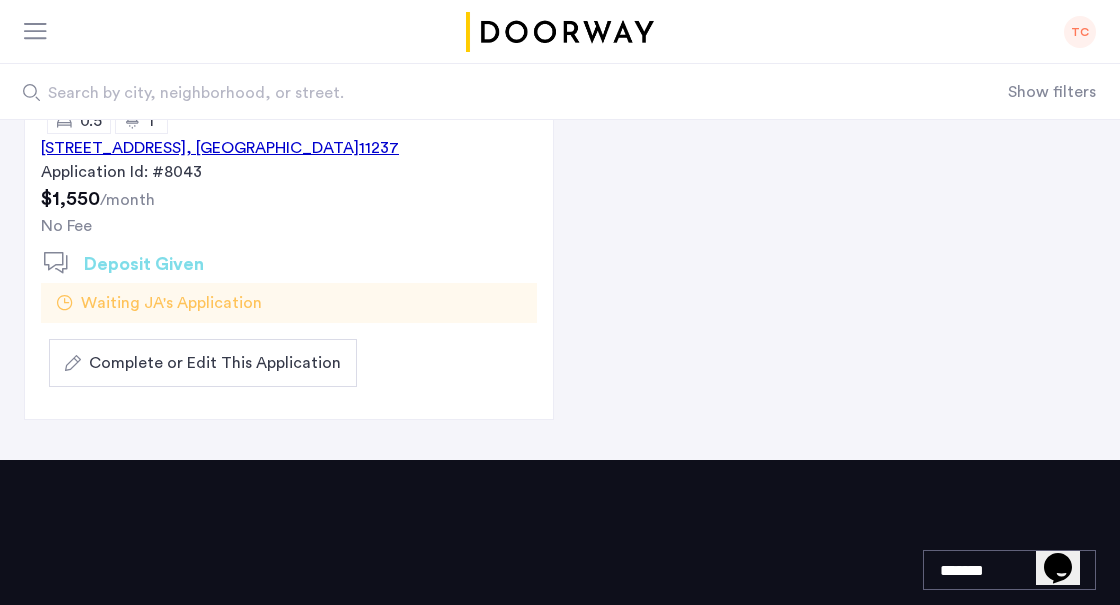 click on "Complete or Edit This Application" 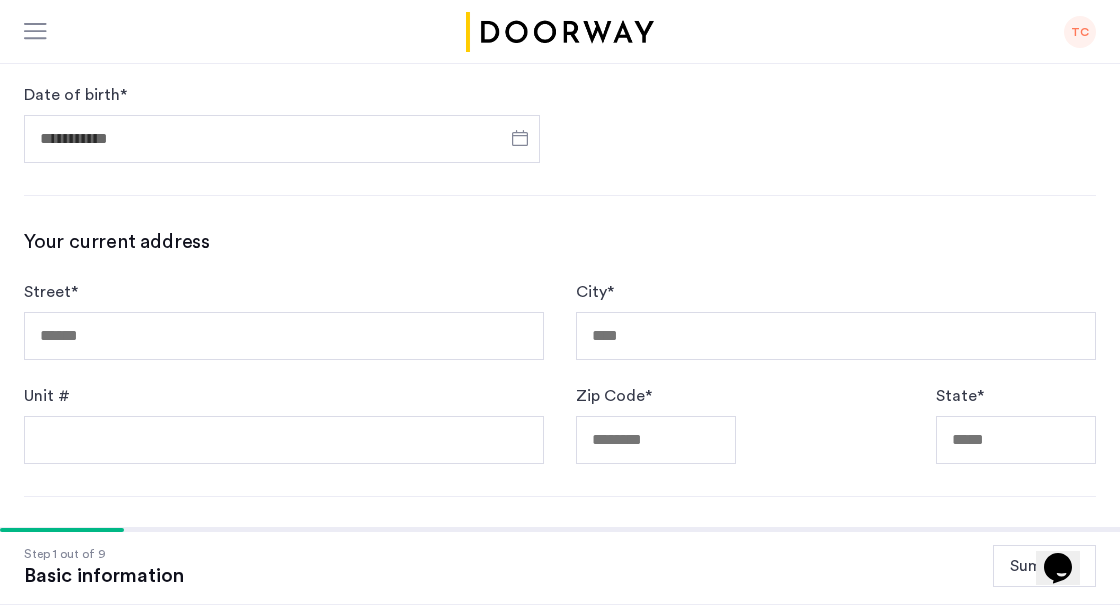 scroll, scrollTop: 617, scrollLeft: 0, axis: vertical 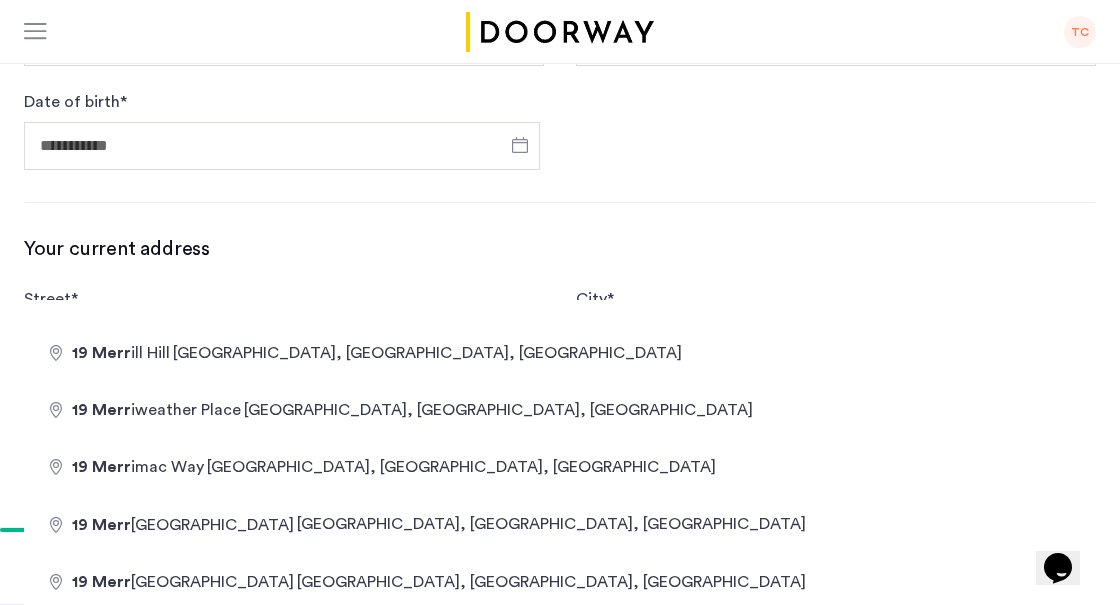 type on "**********" 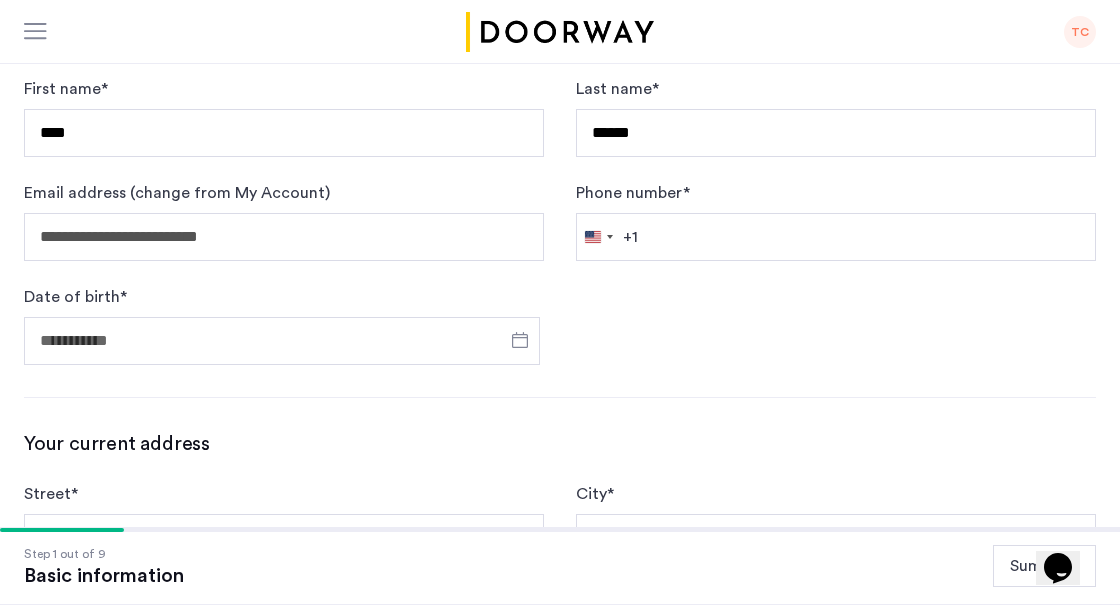 scroll, scrollTop: 419, scrollLeft: 0, axis: vertical 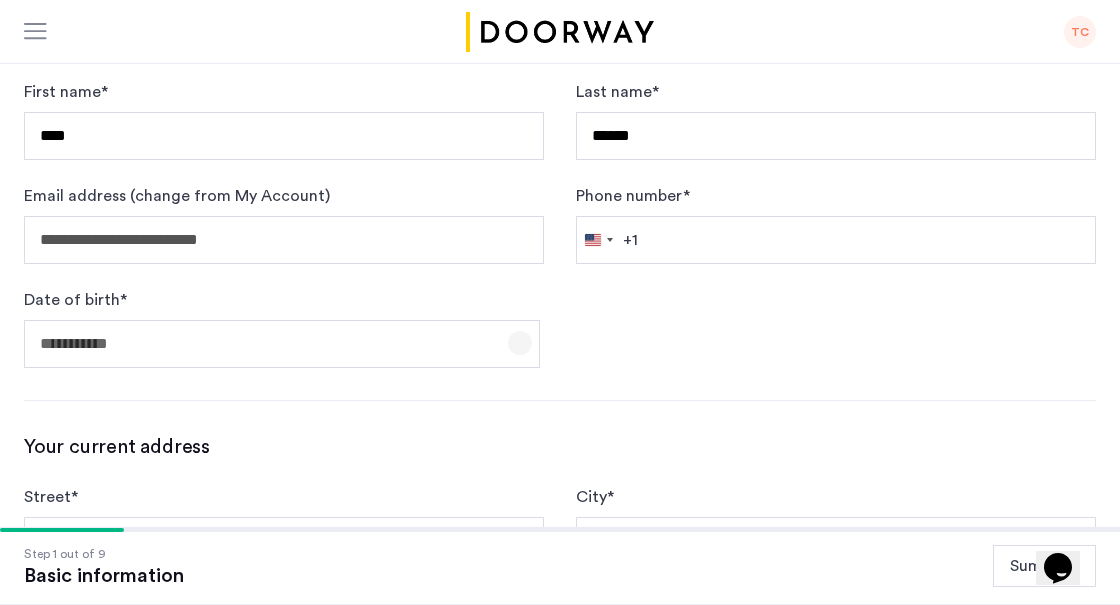 click 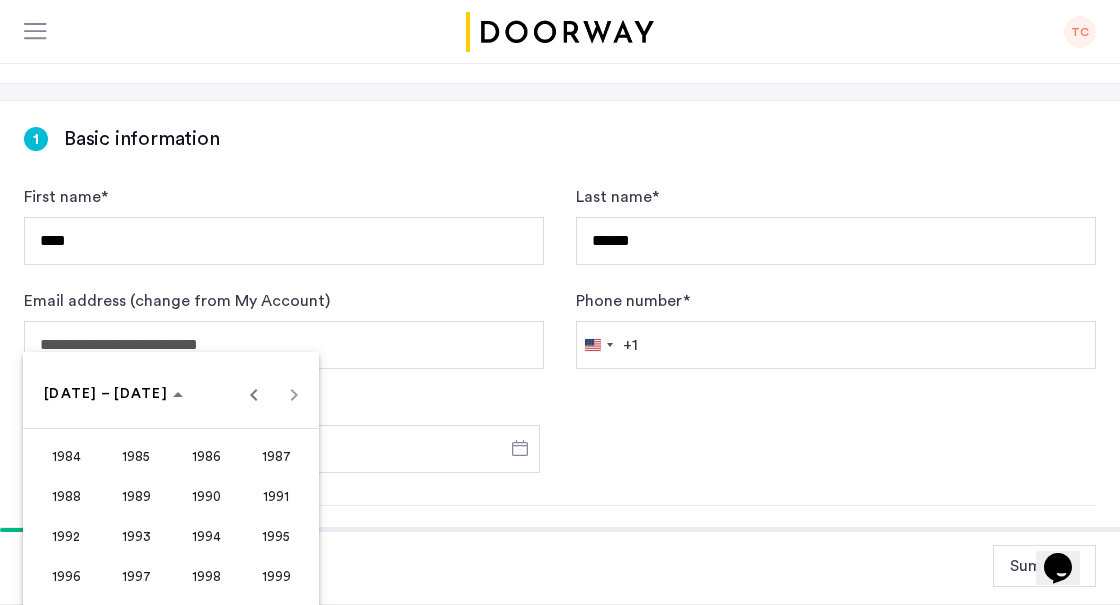 scroll, scrollTop: 314, scrollLeft: 0, axis: vertical 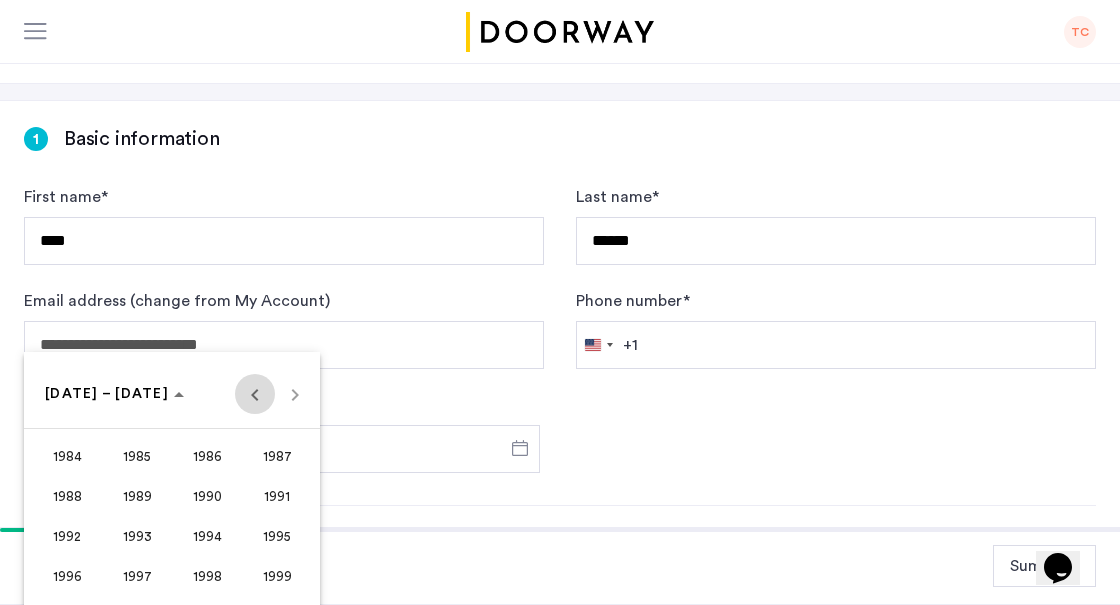 click at bounding box center [255, 394] 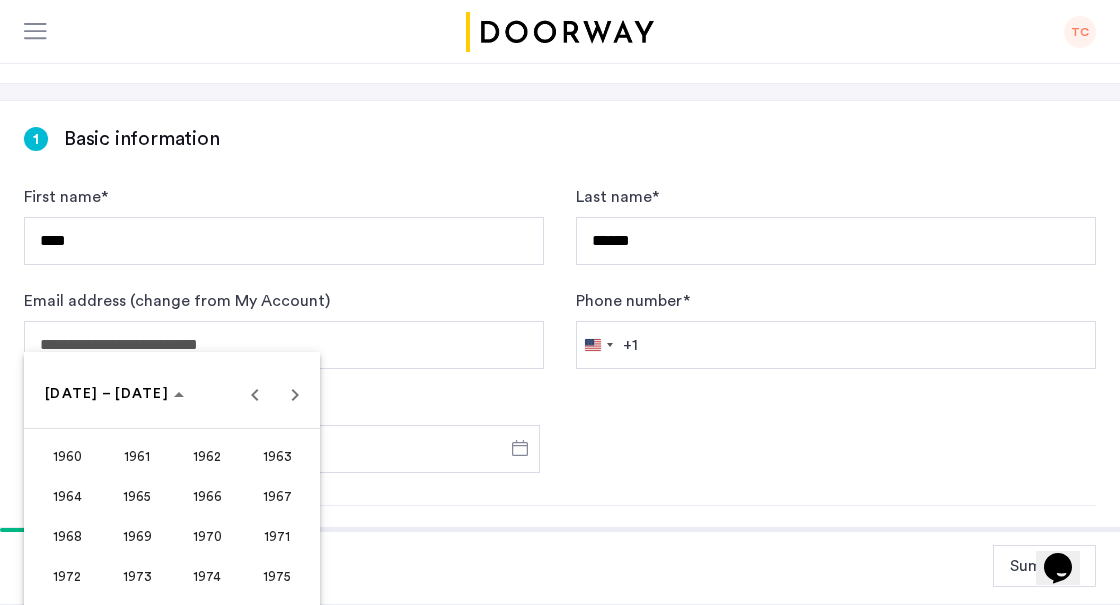 click on "1965" at bounding box center (137, 496) 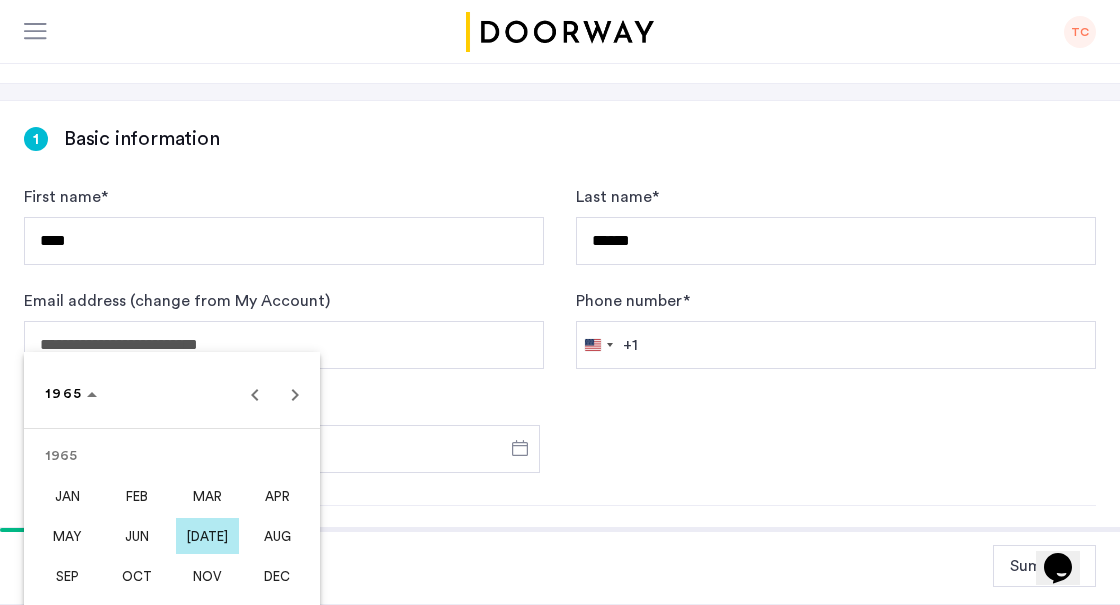 drag, startPoint x: 70, startPoint y: 488, endPoint x: 81, endPoint y: 483, distance: 12.083046 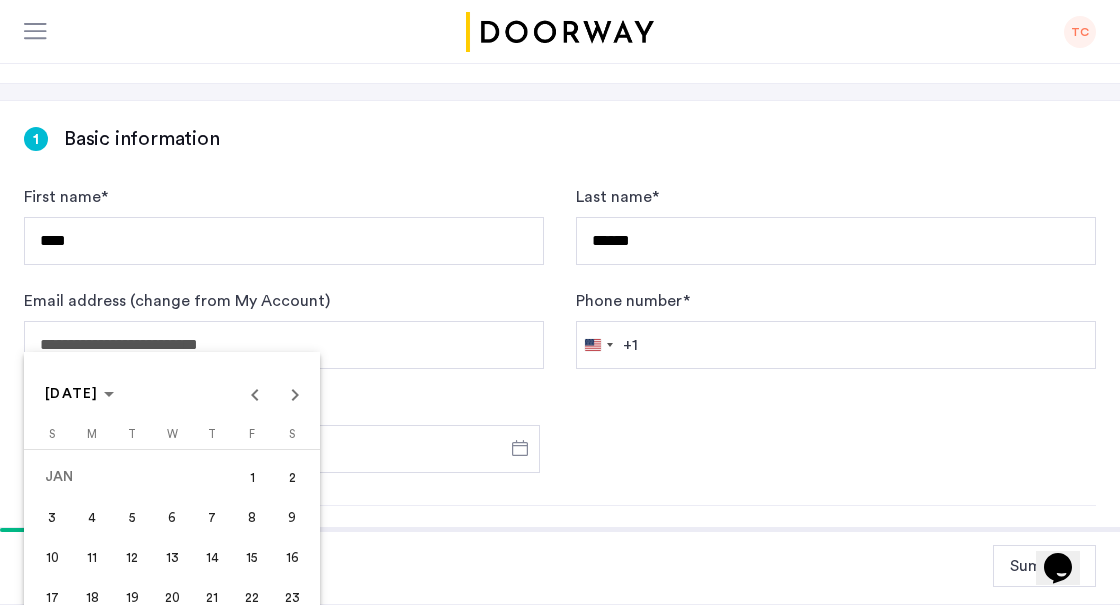 drag, startPoint x: 244, startPoint y: 513, endPoint x: 312, endPoint y: 511, distance: 68.0294 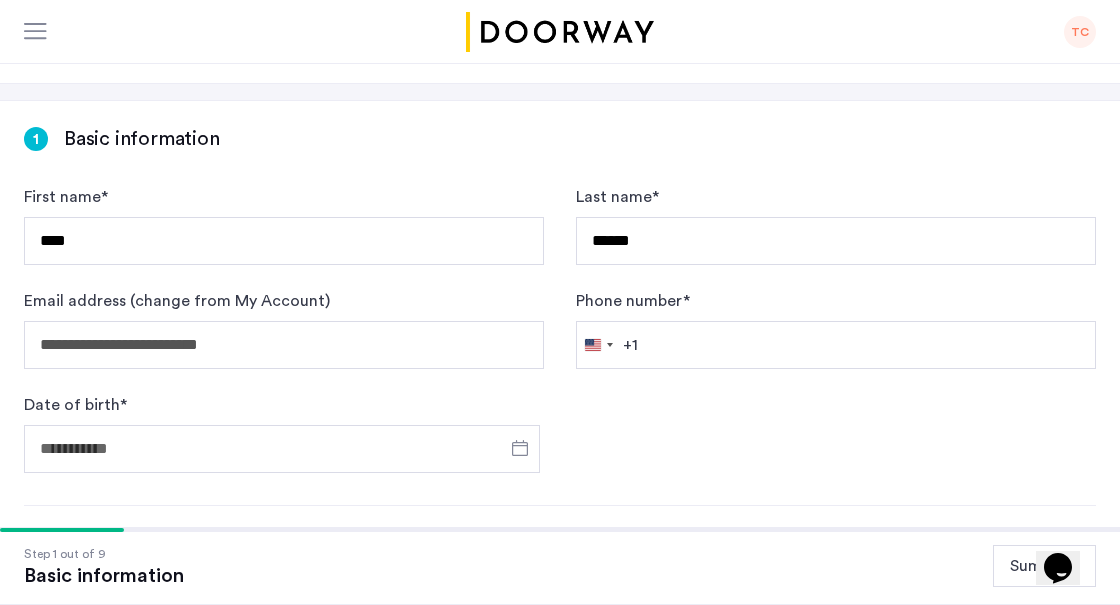 type on "**********" 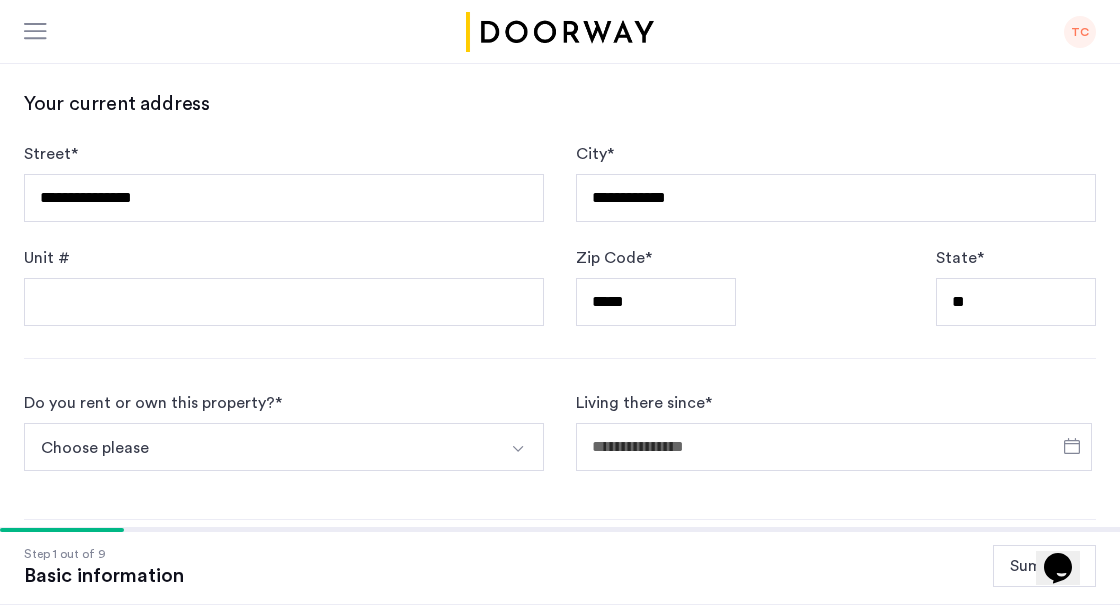 scroll, scrollTop: 771, scrollLeft: 0, axis: vertical 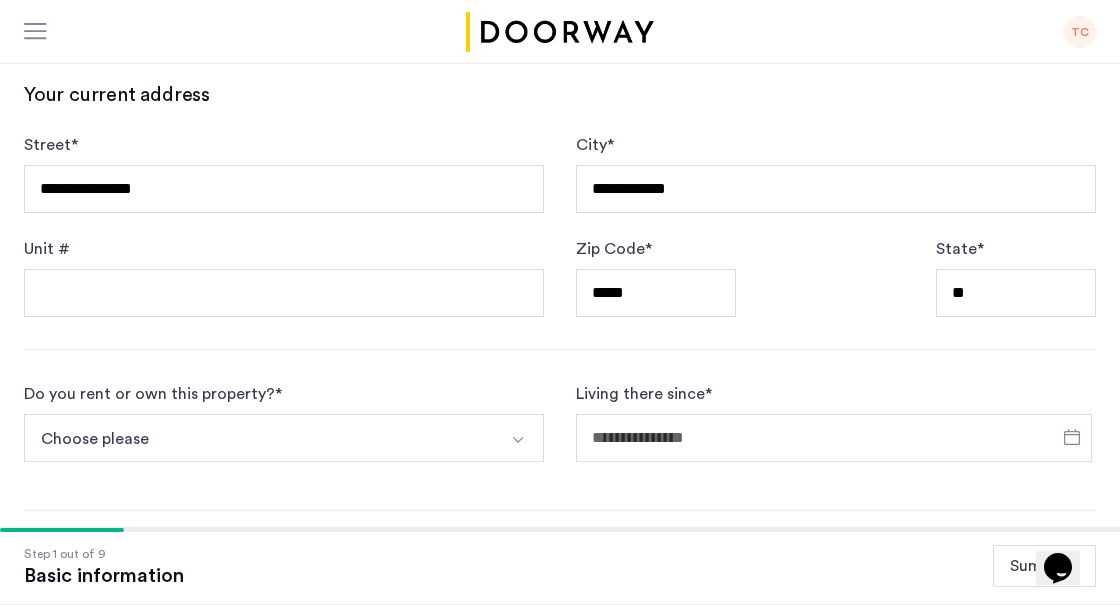 click on "Choose please" at bounding box center (260, 438) 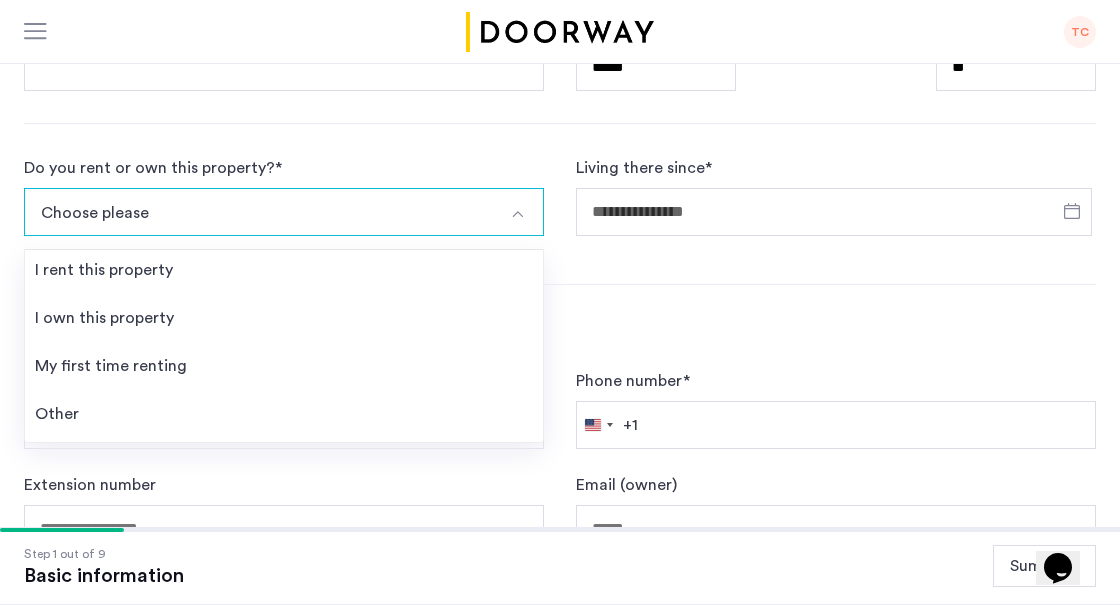 click on "I own this property" at bounding box center [104, 318] 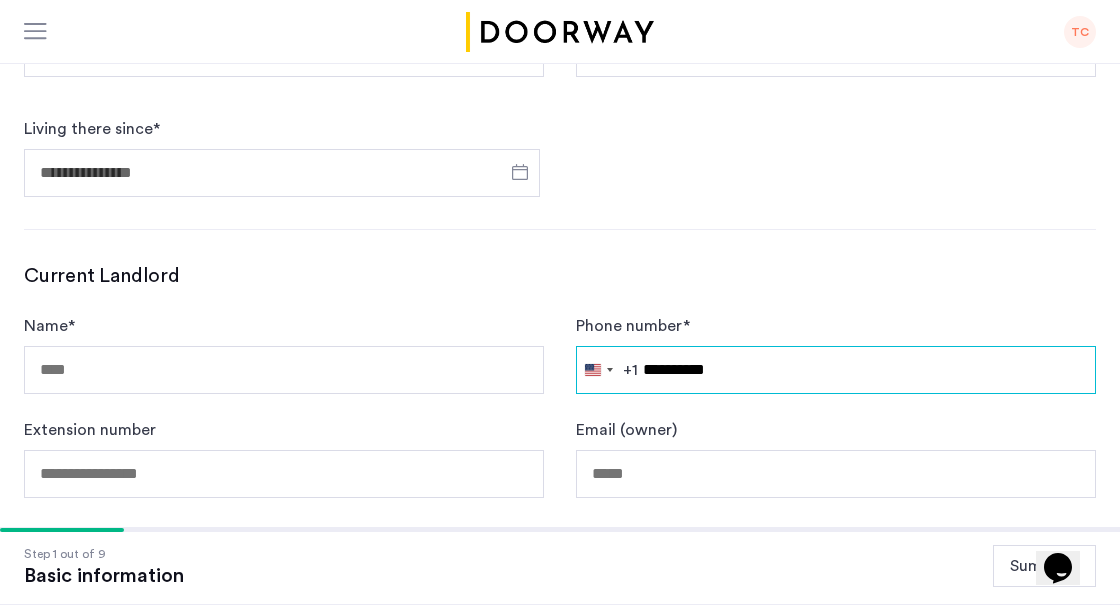 scroll, scrollTop: 1157, scrollLeft: 0, axis: vertical 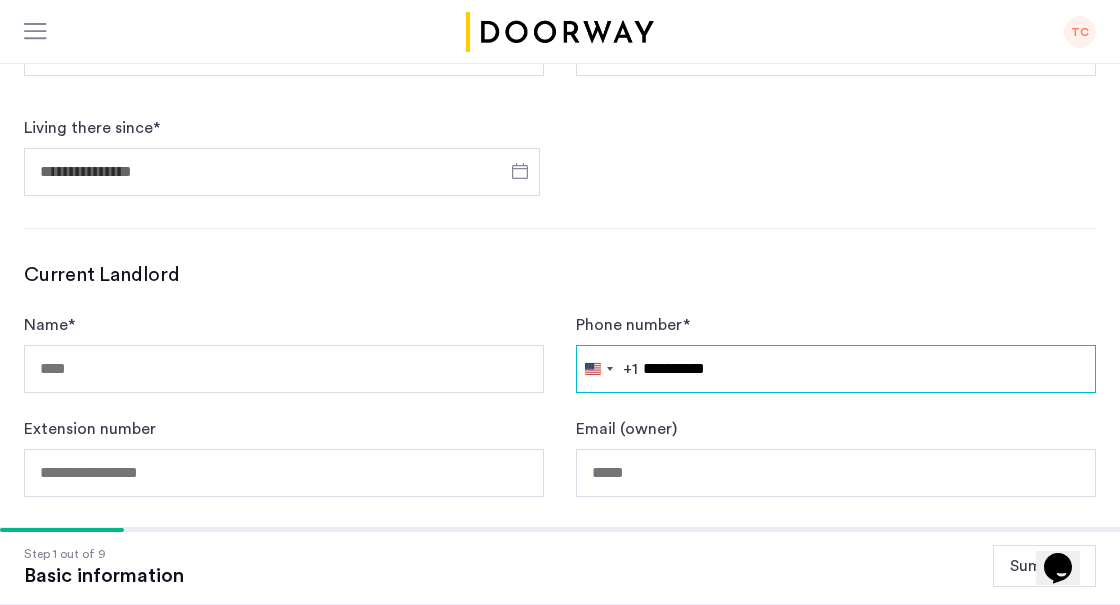 type on "**********" 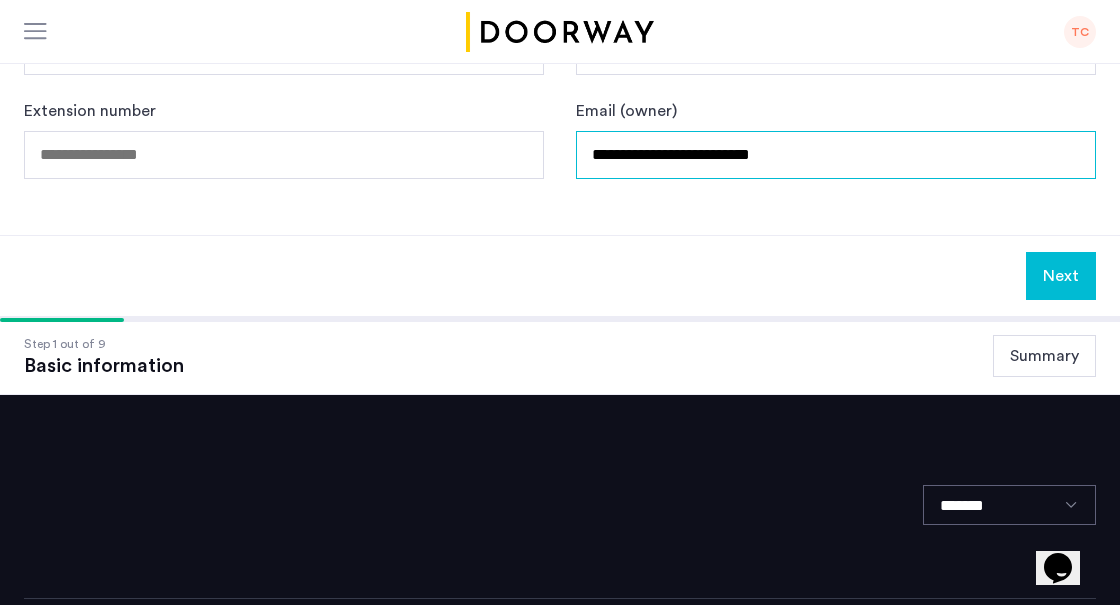 scroll, scrollTop: 1473, scrollLeft: 0, axis: vertical 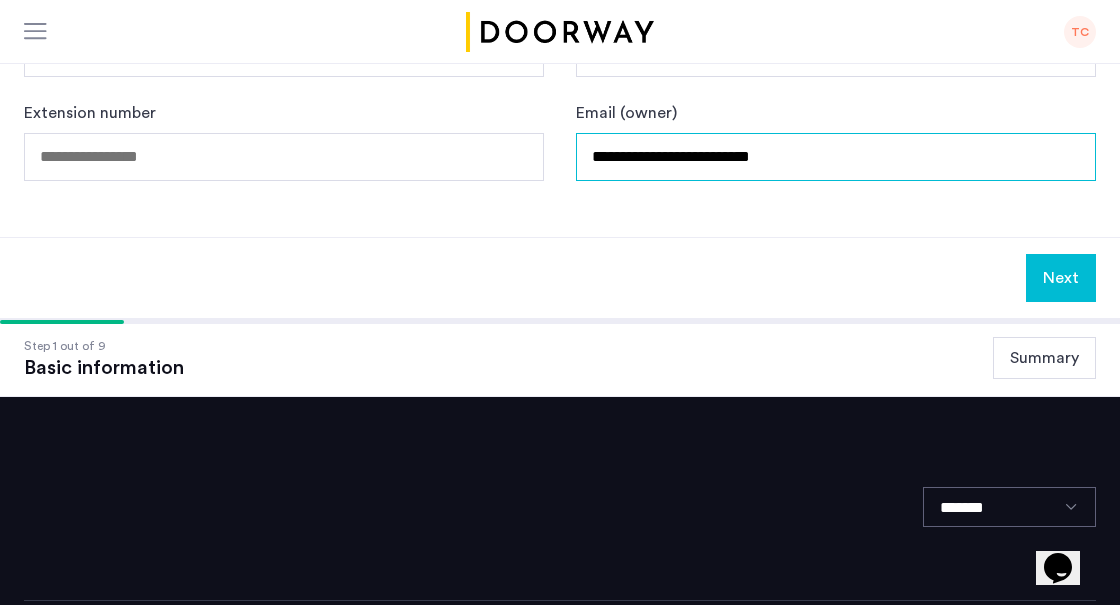 type on "**********" 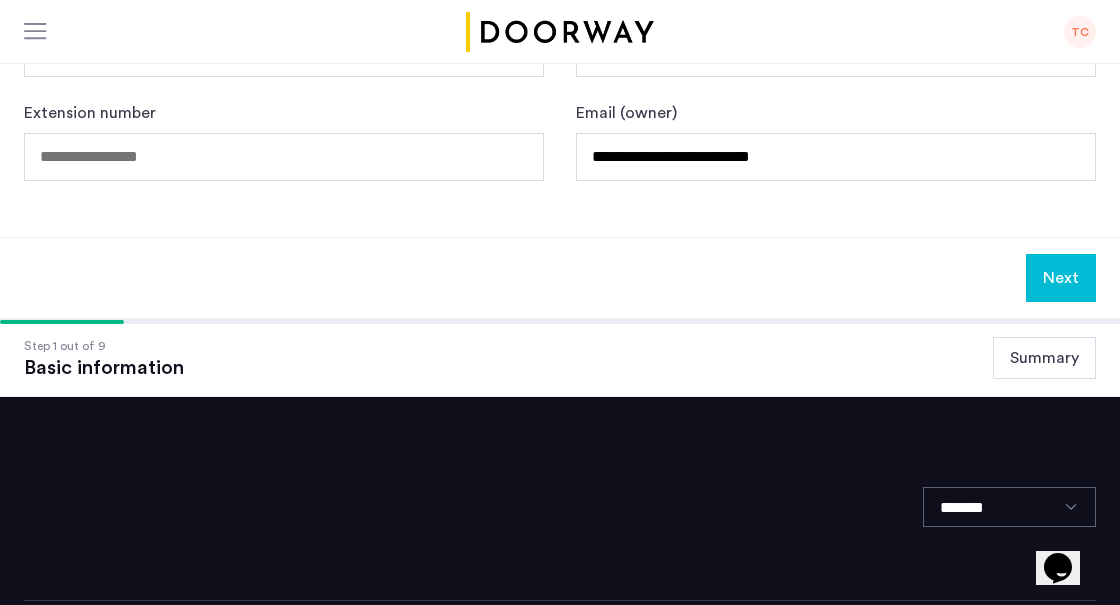 click on "Next" 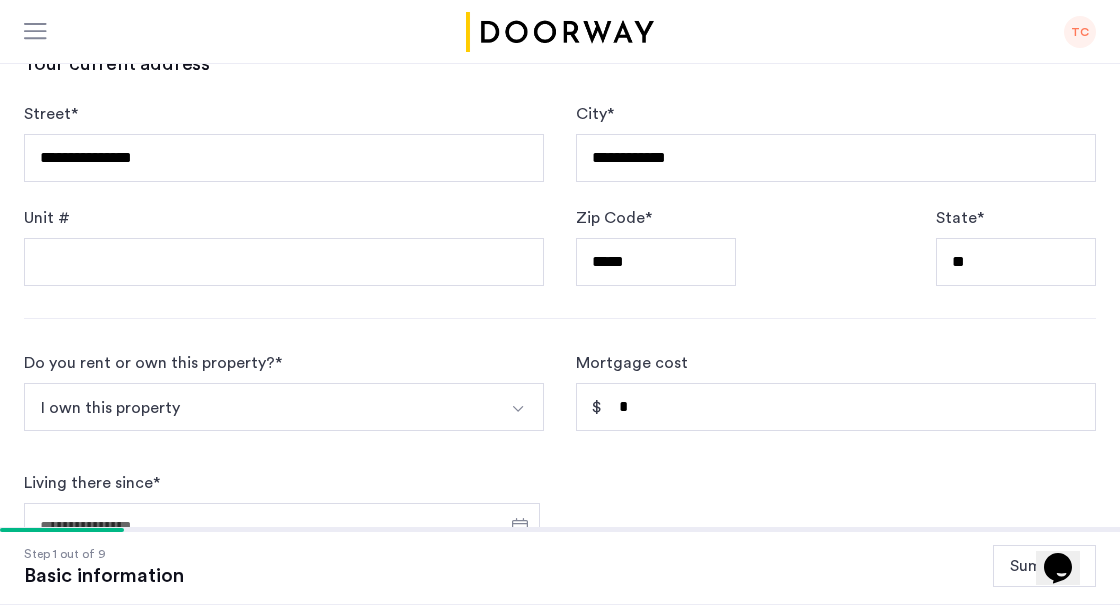 scroll, scrollTop: 828, scrollLeft: 0, axis: vertical 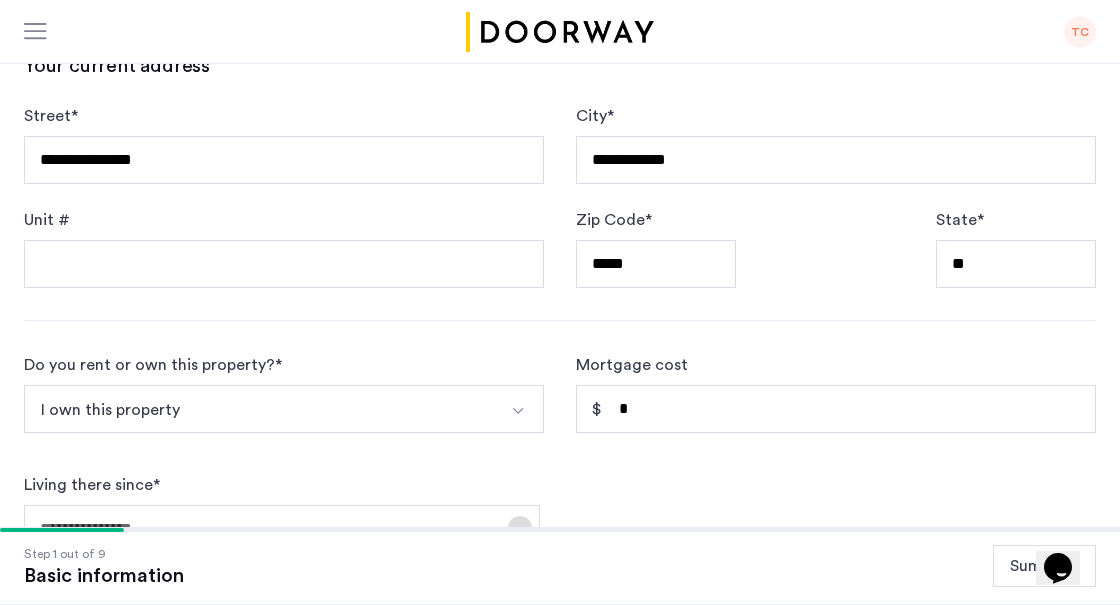 click 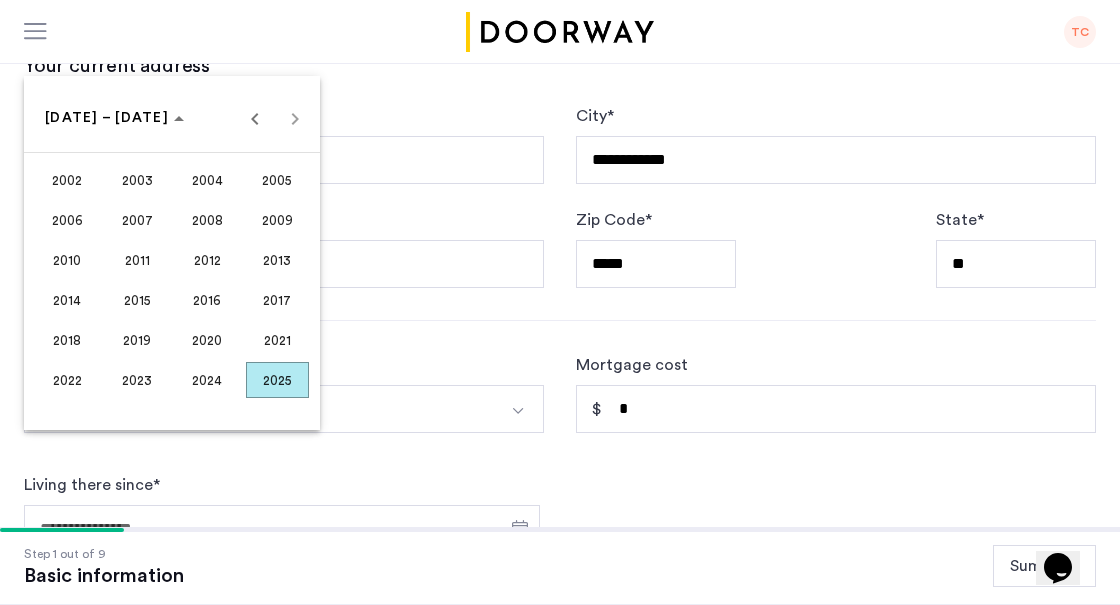 click on "2012" at bounding box center [207, 260] 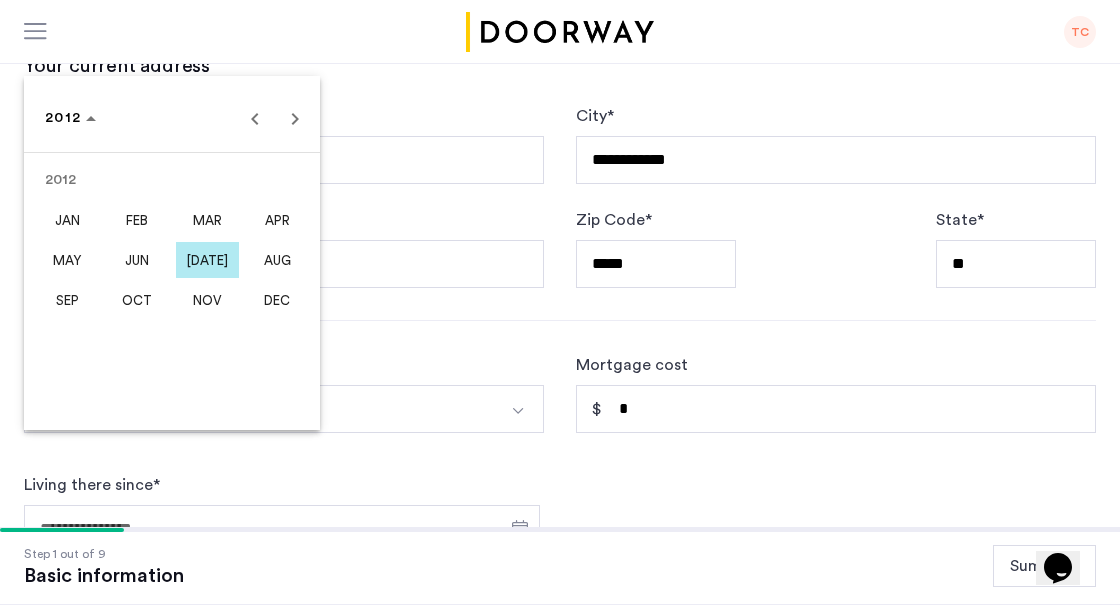 click on "JAN" at bounding box center [67, 220] 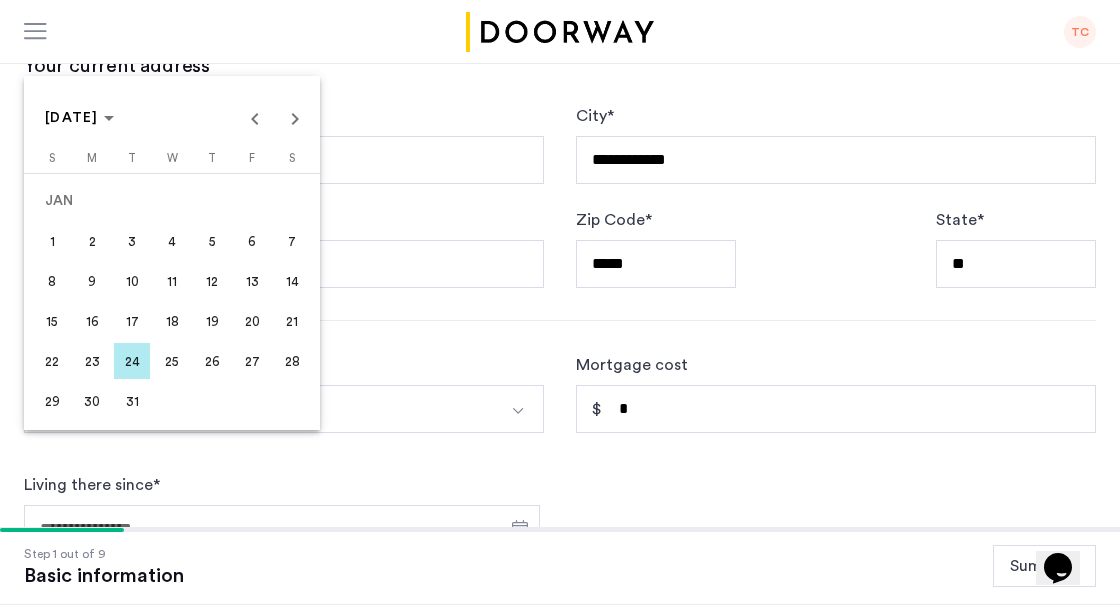 click on "12" at bounding box center [212, 281] 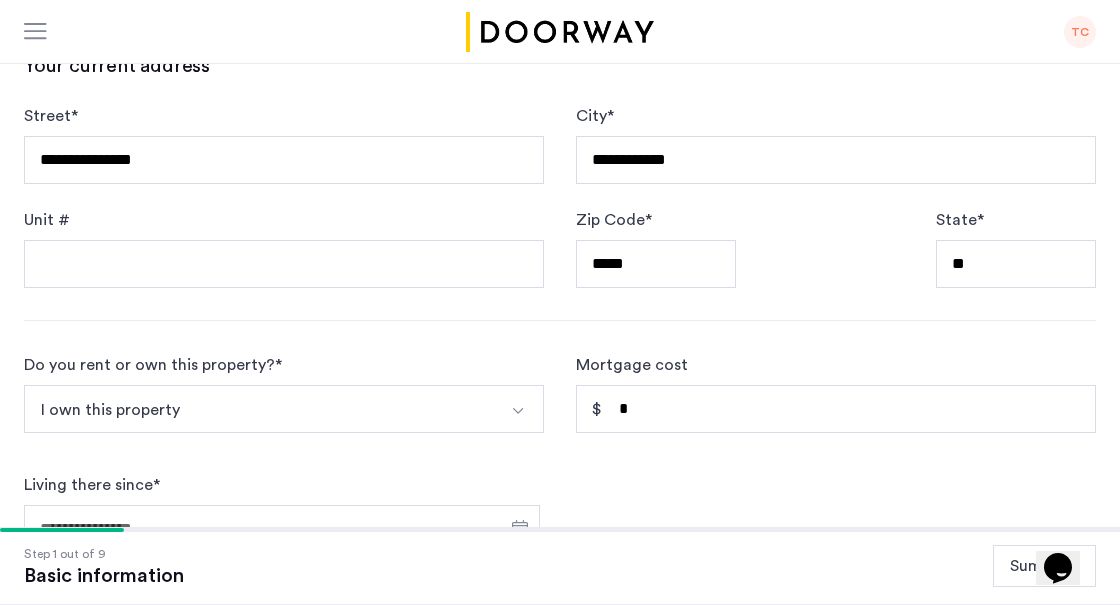 type on "**********" 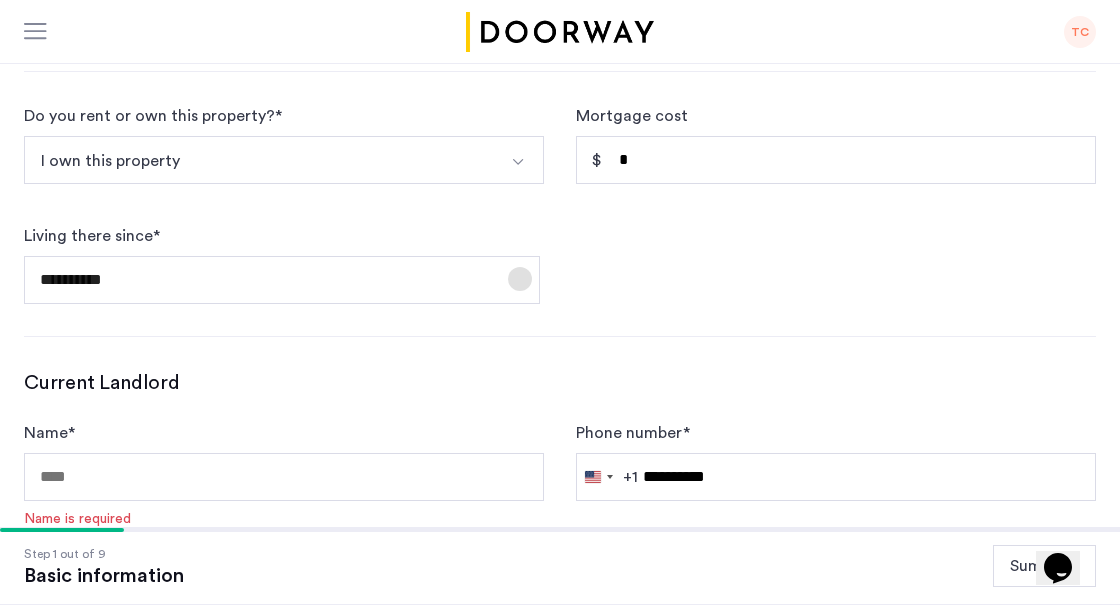 scroll, scrollTop: 1079, scrollLeft: 0, axis: vertical 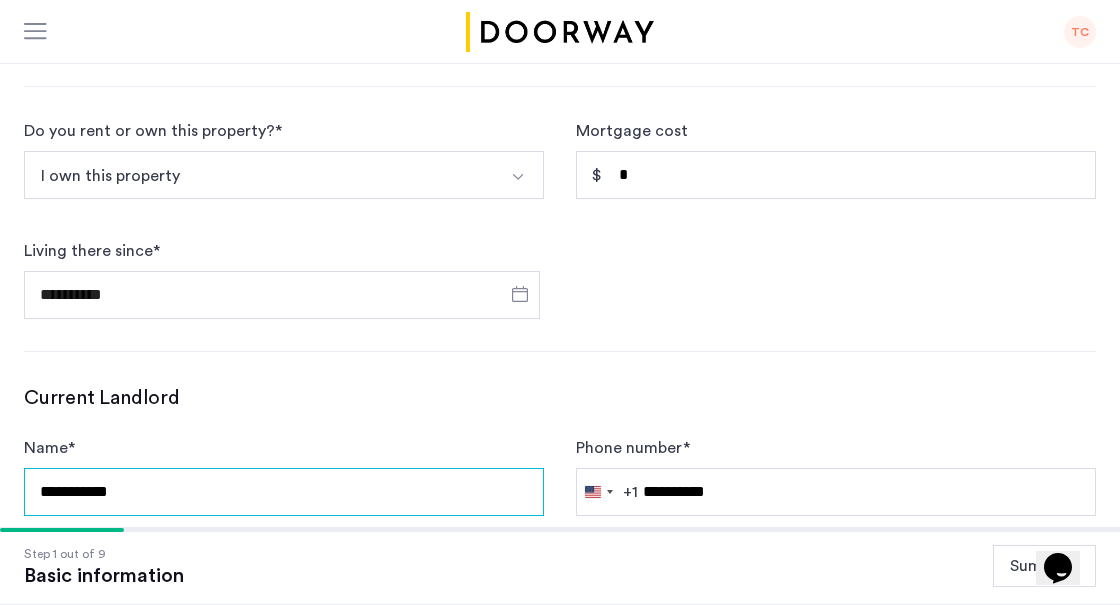 type on "**********" 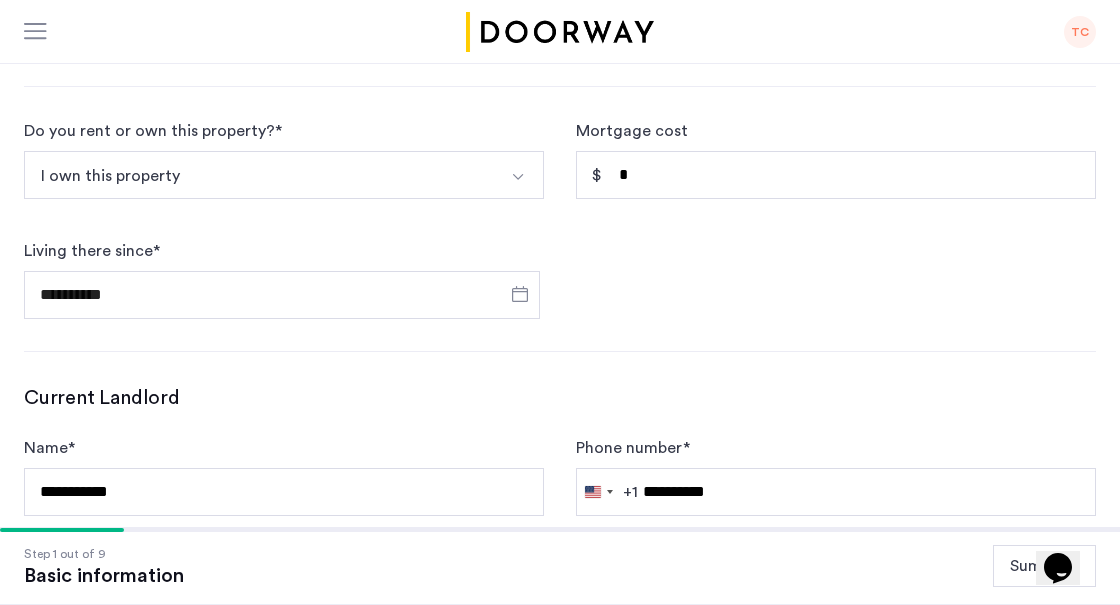 click on "**********" 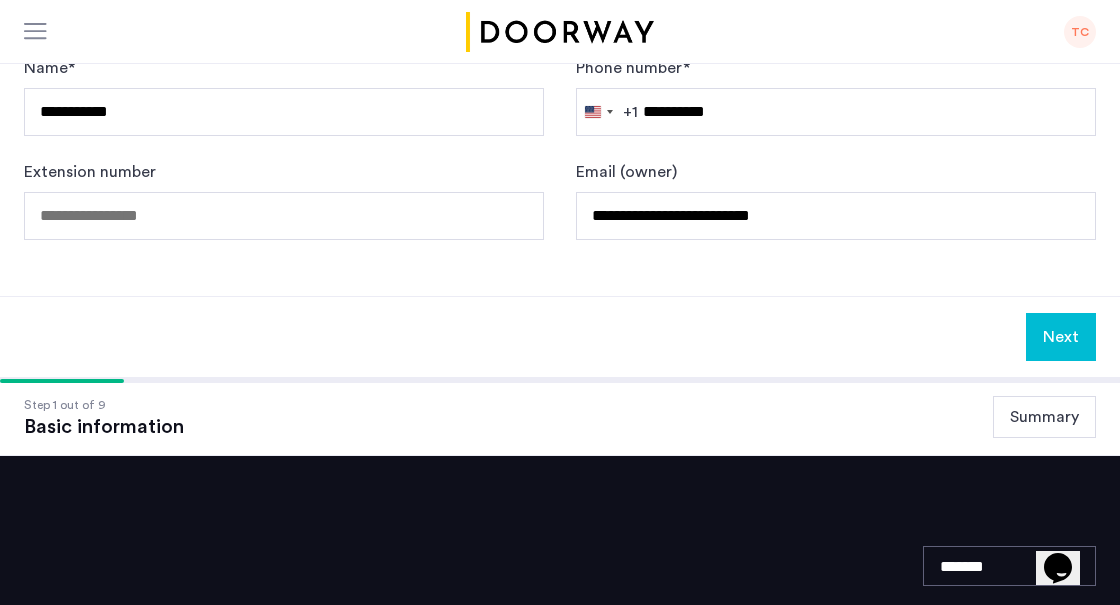 scroll, scrollTop: 1449, scrollLeft: 0, axis: vertical 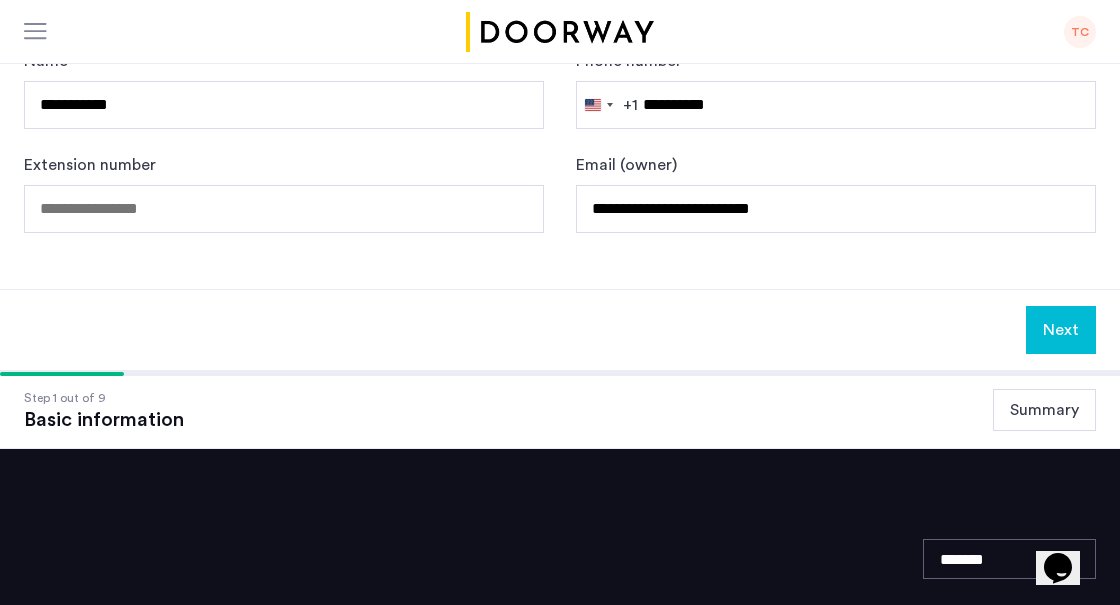 click on "Next" 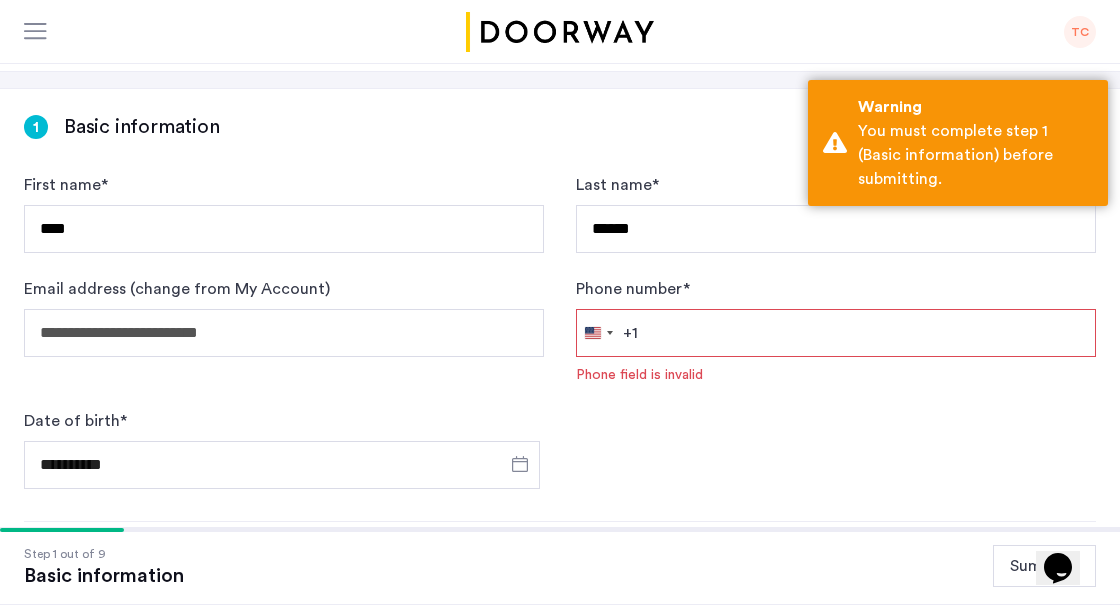 scroll, scrollTop: 328, scrollLeft: 0, axis: vertical 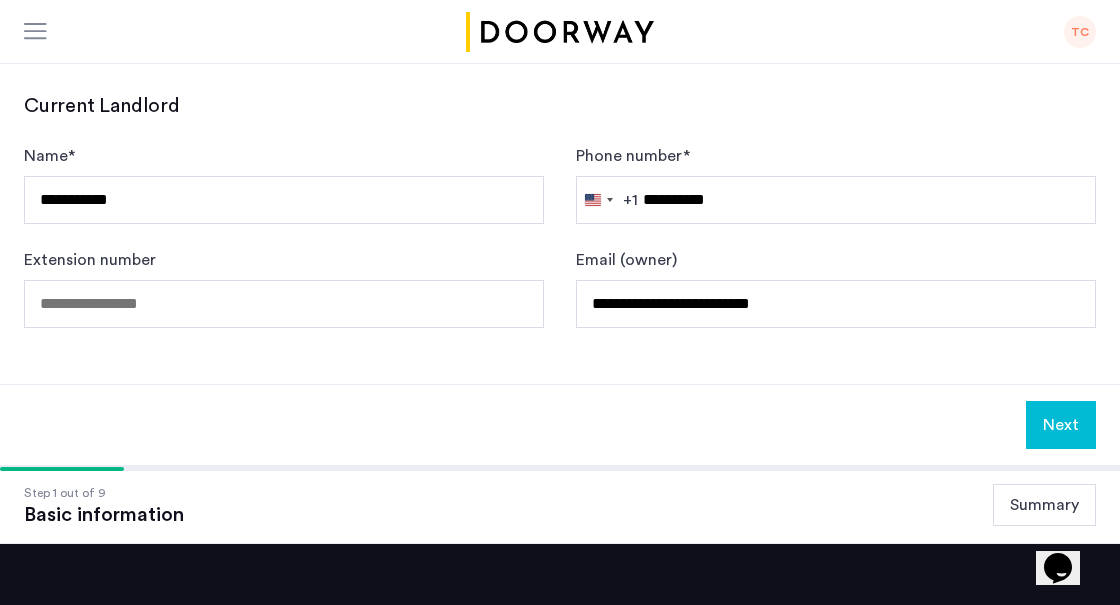 type on "**********" 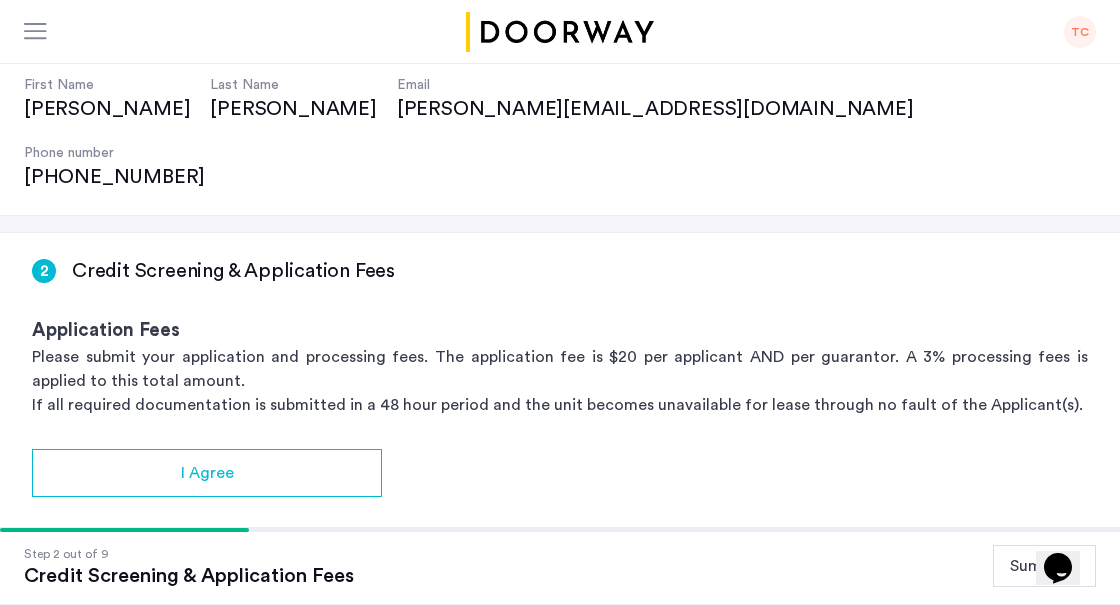 scroll, scrollTop: 182, scrollLeft: 0, axis: vertical 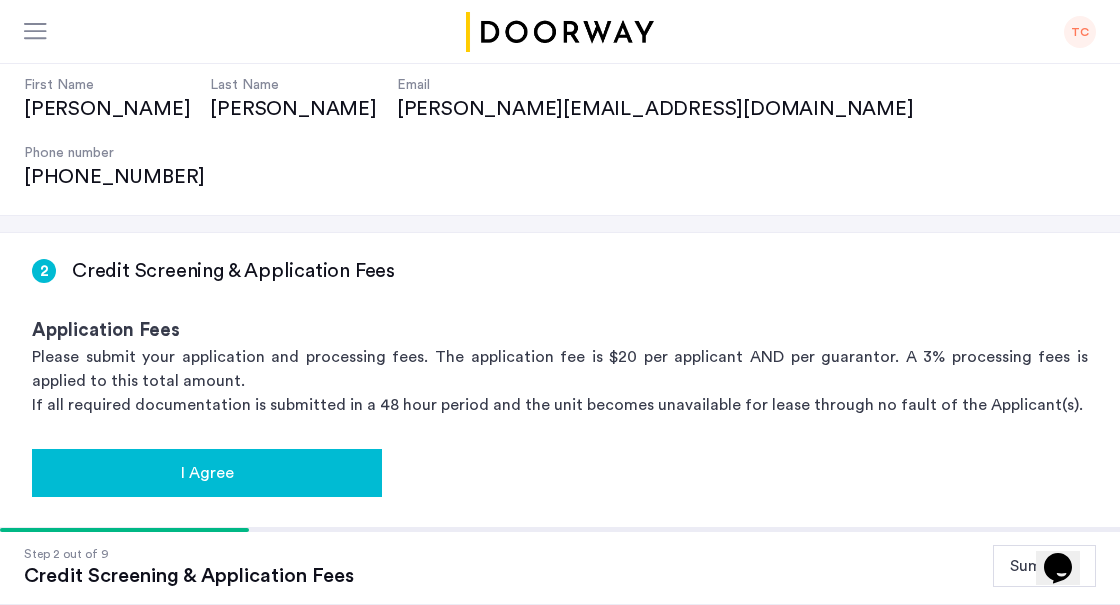 drag, startPoint x: 204, startPoint y: 401, endPoint x: 214, endPoint y: 403, distance: 10.198039 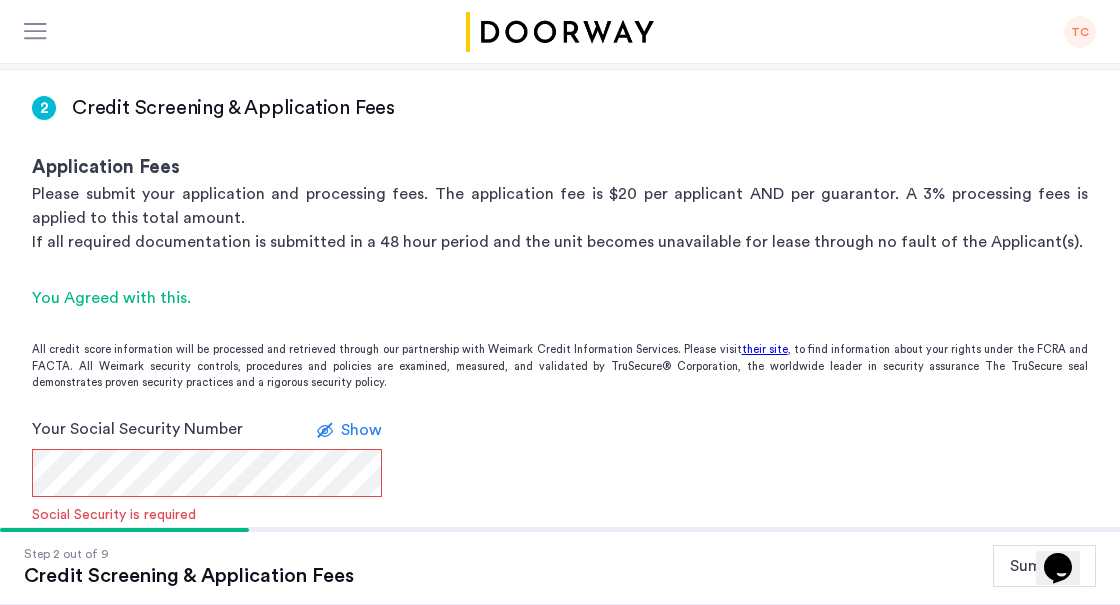scroll, scrollTop: 351, scrollLeft: 0, axis: vertical 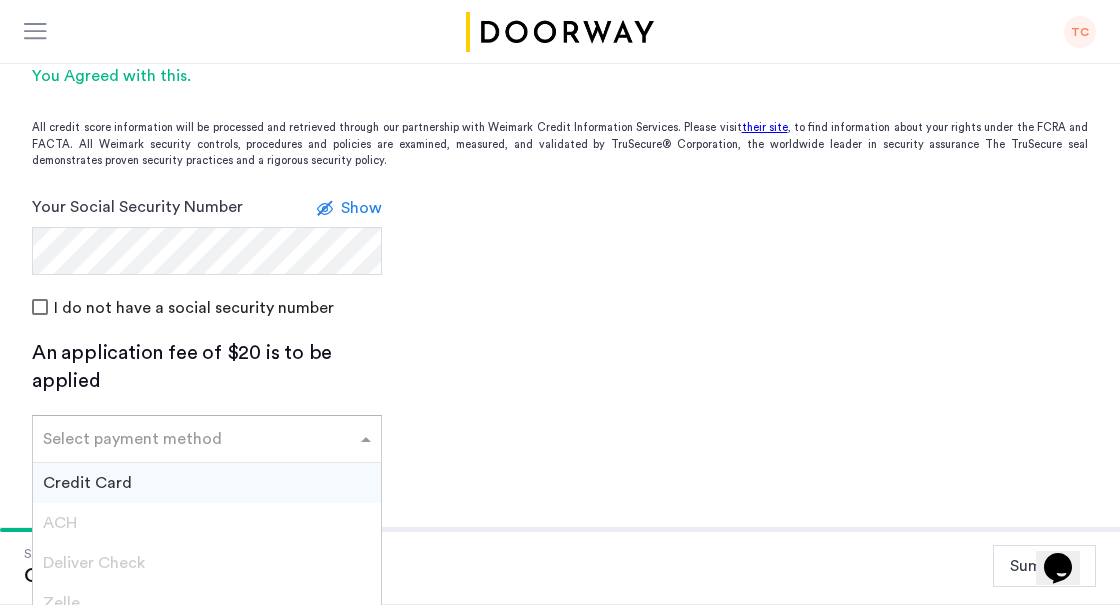 click 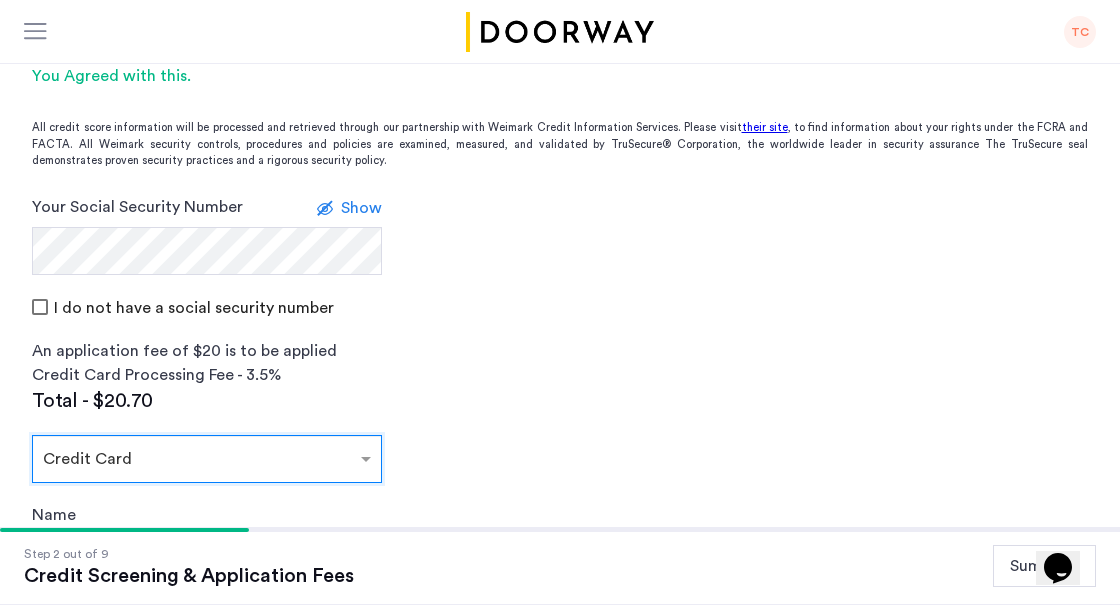 scroll, scrollTop: 688, scrollLeft: 0, axis: vertical 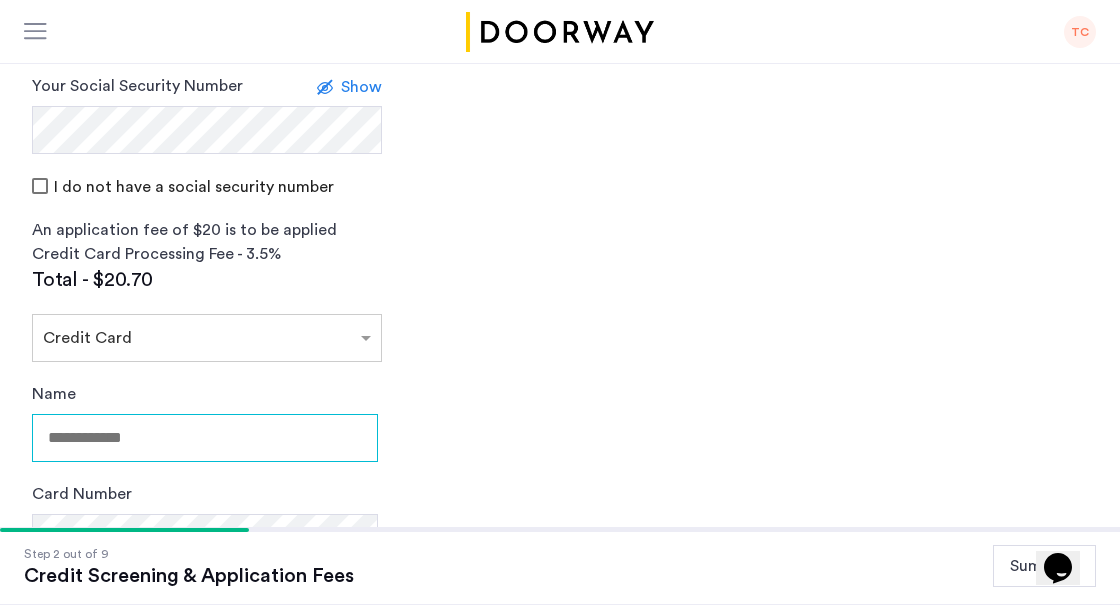click on "Name" at bounding box center (205, 438) 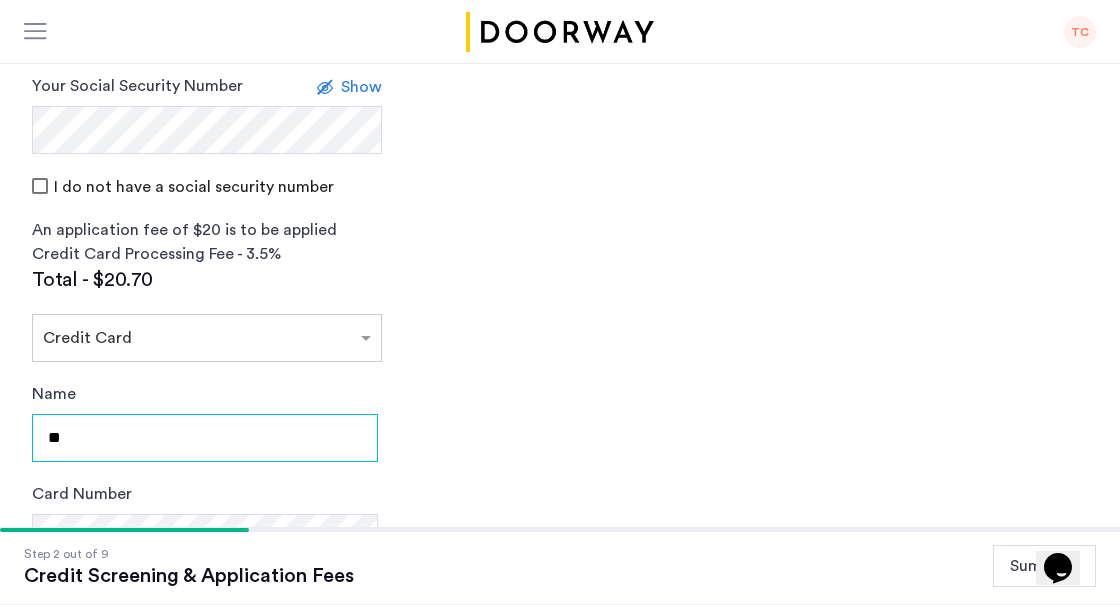 type on "*" 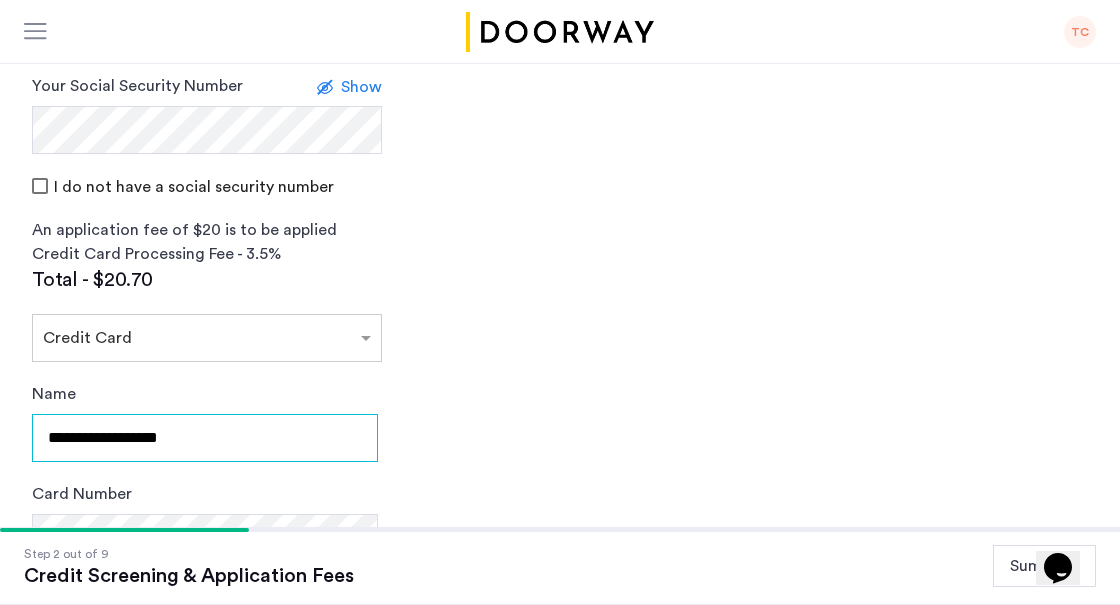 type on "**********" 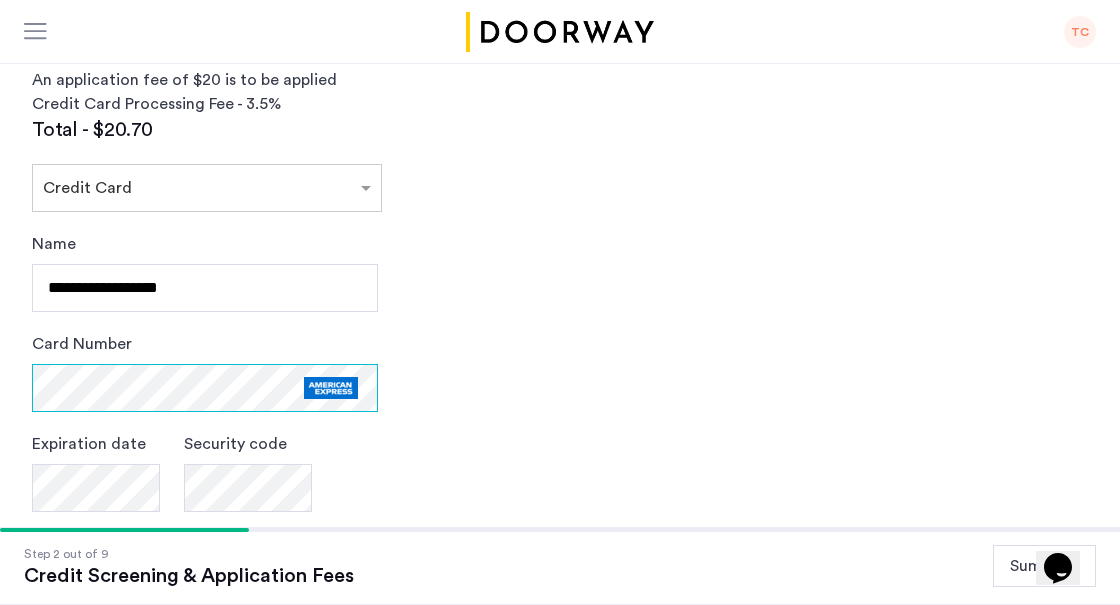 scroll, scrollTop: 882, scrollLeft: 0, axis: vertical 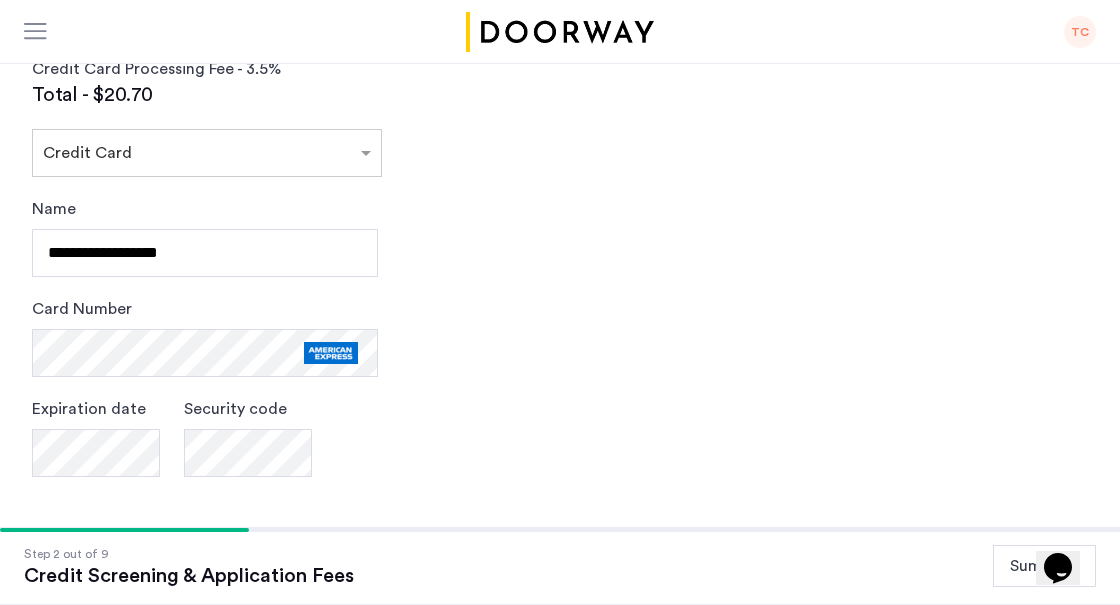 click on "Security code" 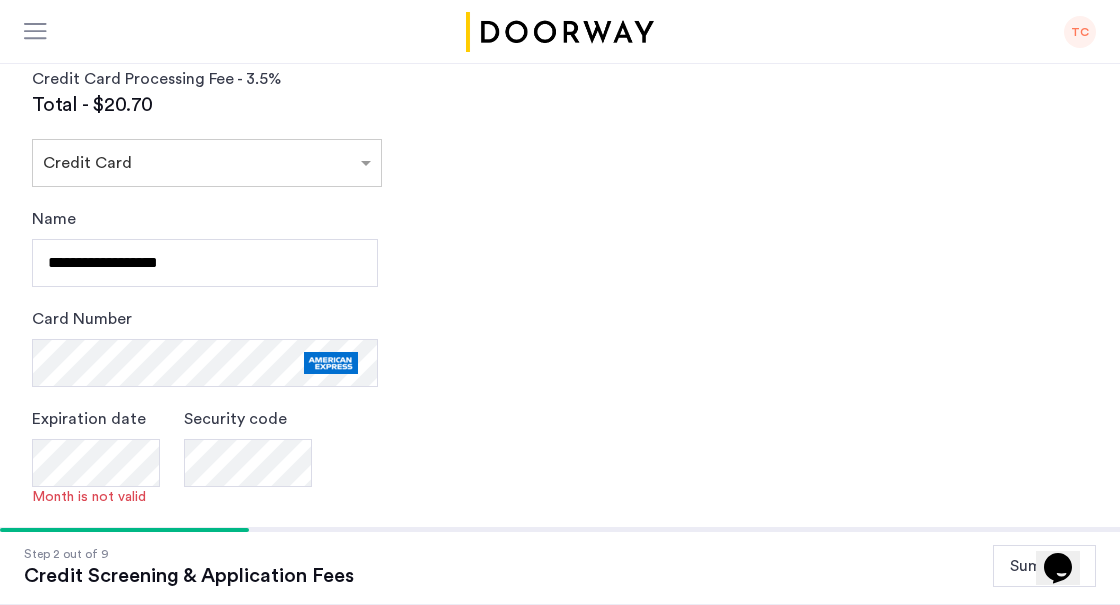 scroll, scrollTop: 866, scrollLeft: 0, axis: vertical 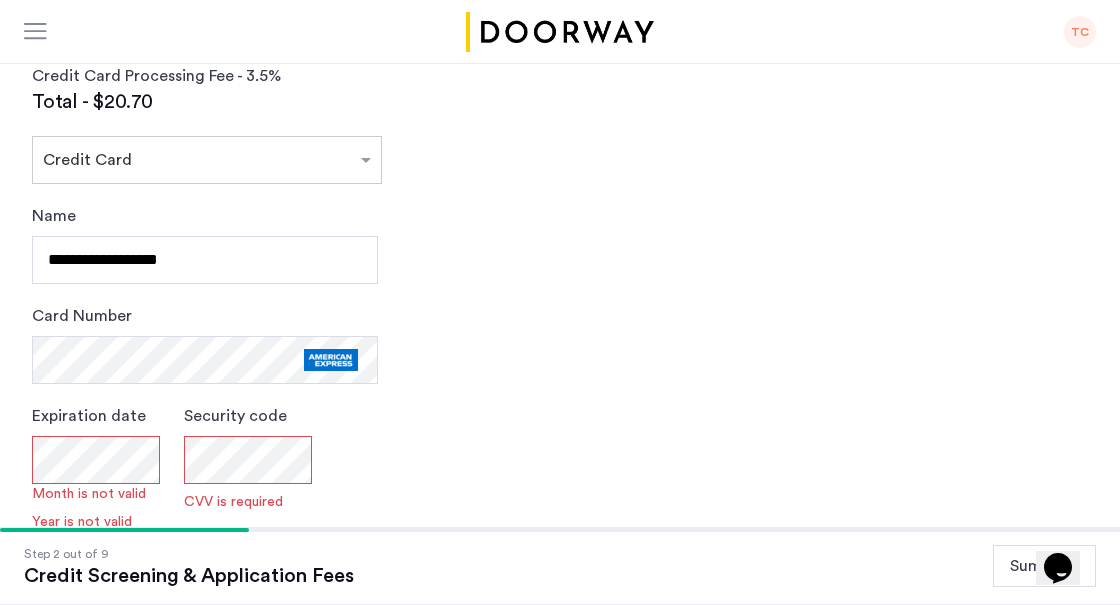 click on "My applications TC Price Fee  Availability  Beds Baths Subway Neighborhoods Building amenities Apartment amenities Pet policies TC  [PERSON_NAME] [EMAIL_ADDRESS][DOMAIN_NAME] My account My applications Favorites Logout  Price   Median price $0  $1 $8000 $1 $8000 $1 - $8000 * - ****  Clear filter  Apply Fee Fee  Broker's Fee   No fee  Clear filter Apply  Beds  Beds 0 0.5 1 1.5 2 2.5 3 3.5 4+  Clear filter  Apply  Bath  Baths 0 0.5 1 1.5 2 2.5 3 3.5 4+ Clear filter Apply More  [STREET_ADDRESS]  | Application Id: #8043 $1550  /month Agent Select agent × [PERSON_NAME] First Name [PERSON_NAME]  Last Name [PERSON_NAME] Email [PERSON_NAME][EMAIL_ADDRESS][DOMAIN_NAME] Phone number [PHONE_NUMBER] 2 Credit Screening & Application Fees Application Fees Please submit your application and processing fees. The application fee is $20 per applicant AND per guarantor. A 3% processing fees is applied to this total amount.  You Agreed with this.  their site Your Social Security Number Show Total - $20.70 × Name" at bounding box center [560, -564] 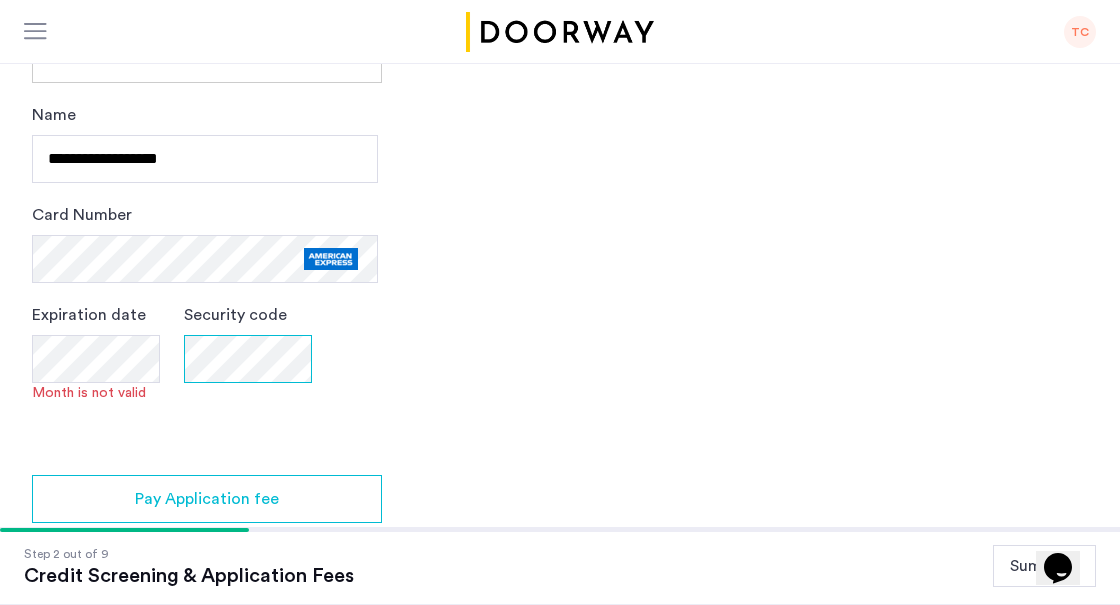 scroll, scrollTop: 968, scrollLeft: 0, axis: vertical 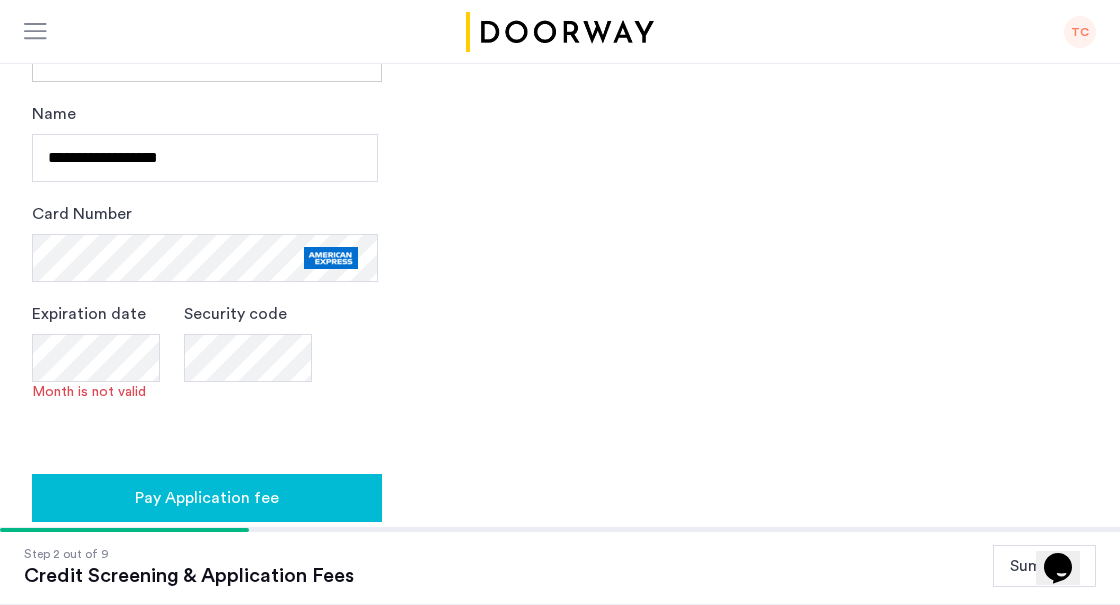 click on "Pay Application fee" 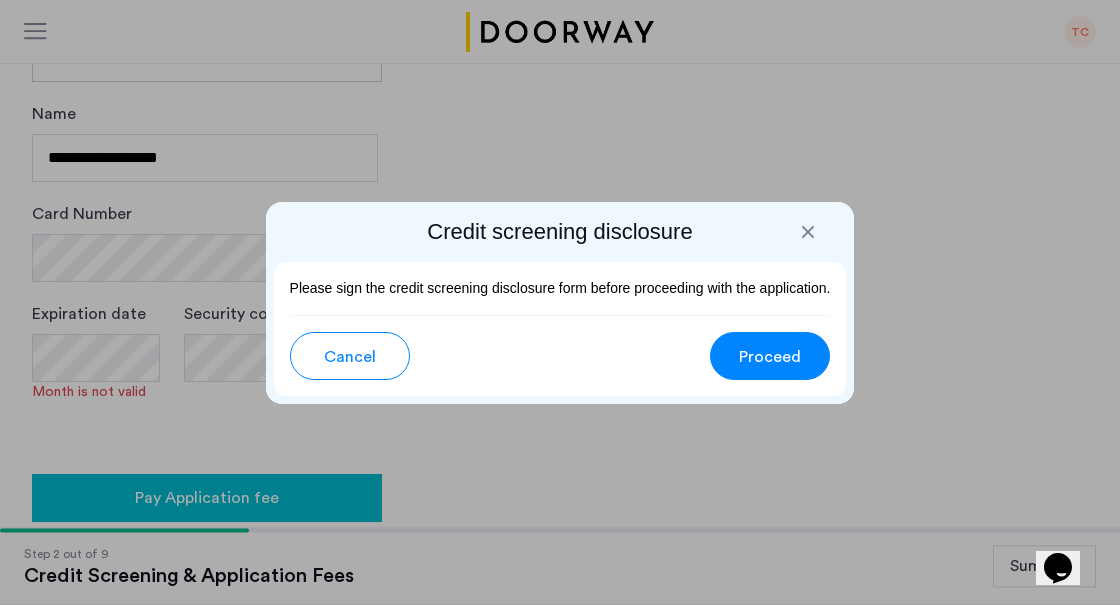 scroll, scrollTop: 0, scrollLeft: 0, axis: both 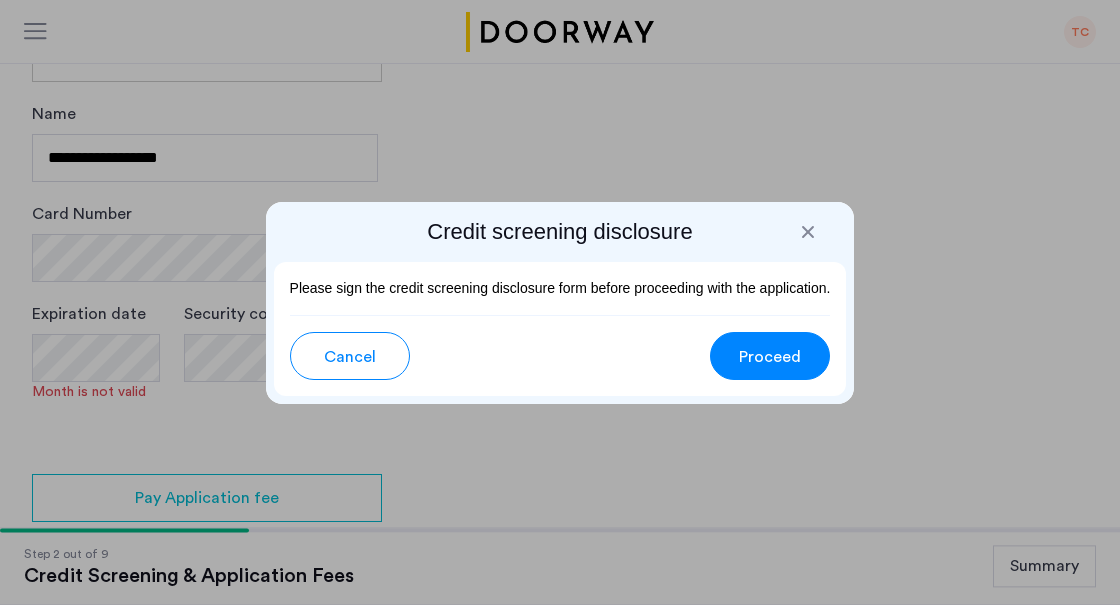 click on "Proceed" at bounding box center [770, 357] 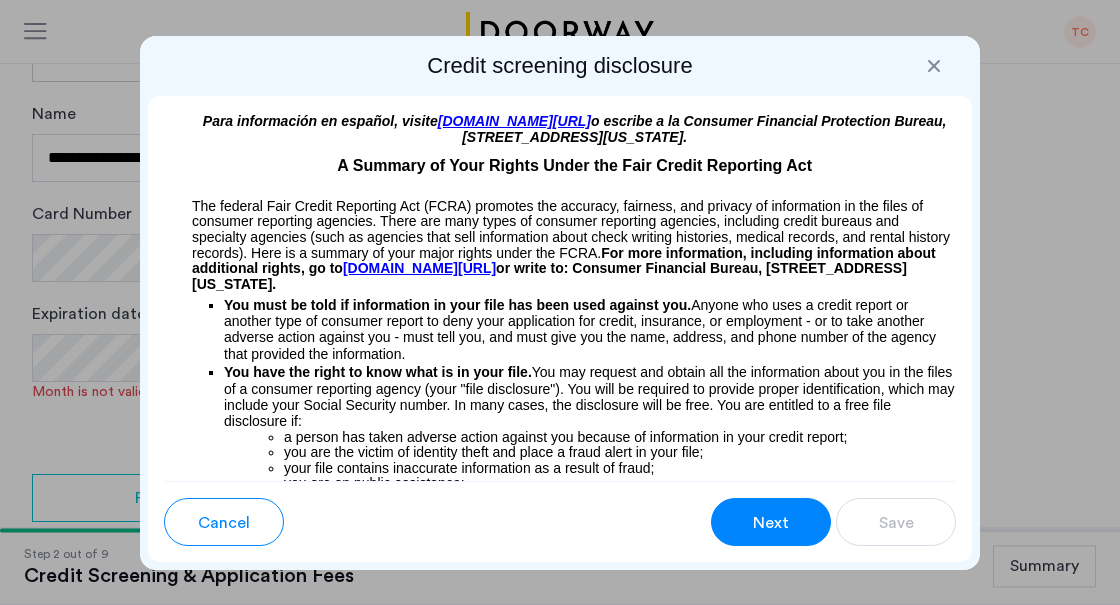 click on "Next" at bounding box center (771, 522) 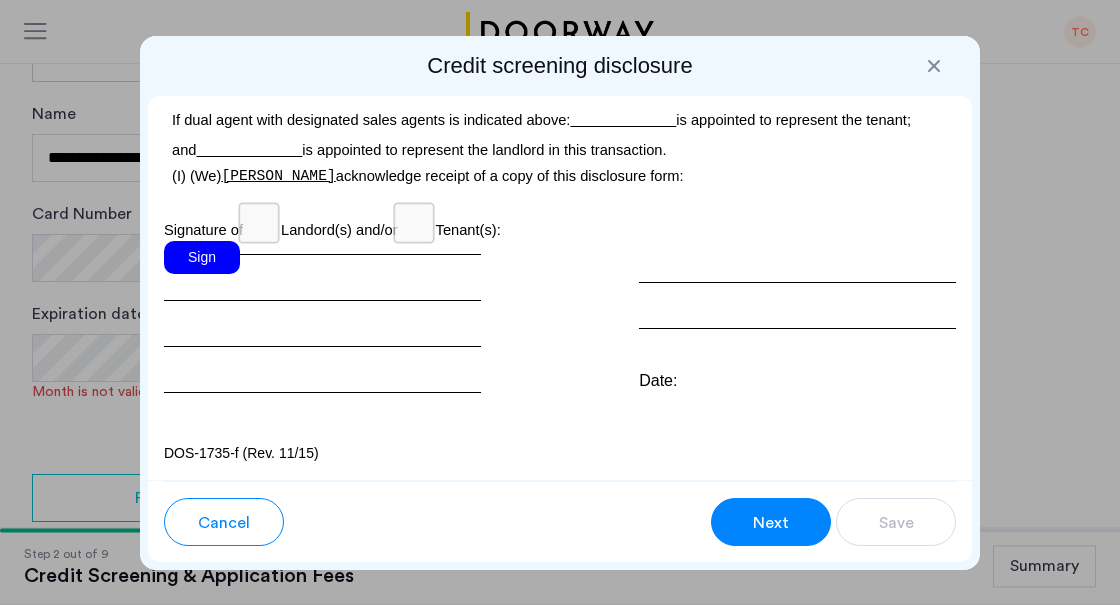 scroll, scrollTop: 7143, scrollLeft: 0, axis: vertical 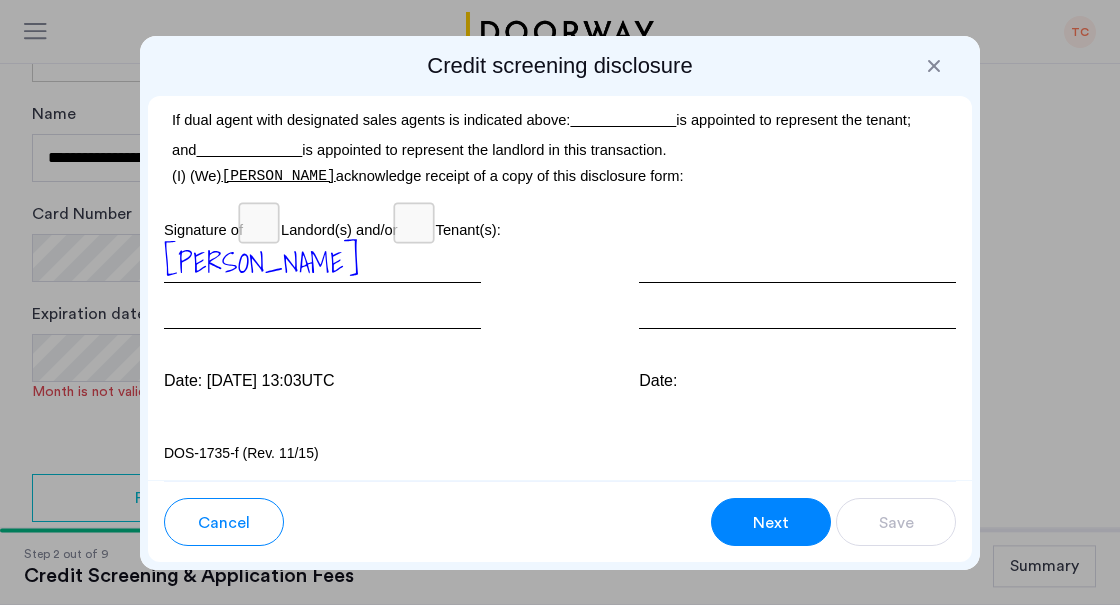 click on "Next" at bounding box center (771, 522) 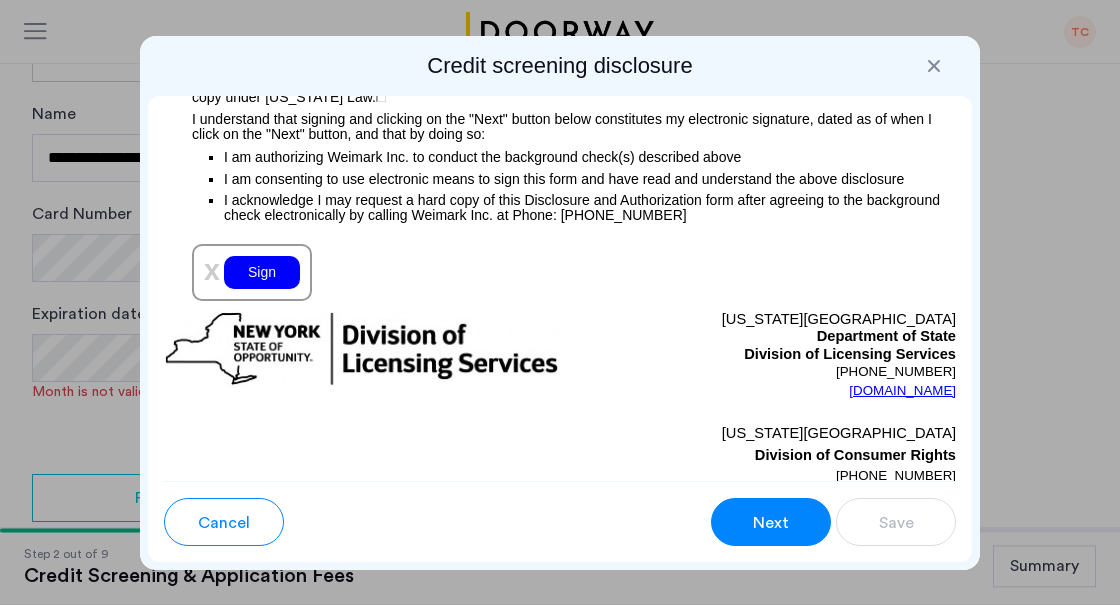 click on "Sign" at bounding box center (262, 272) 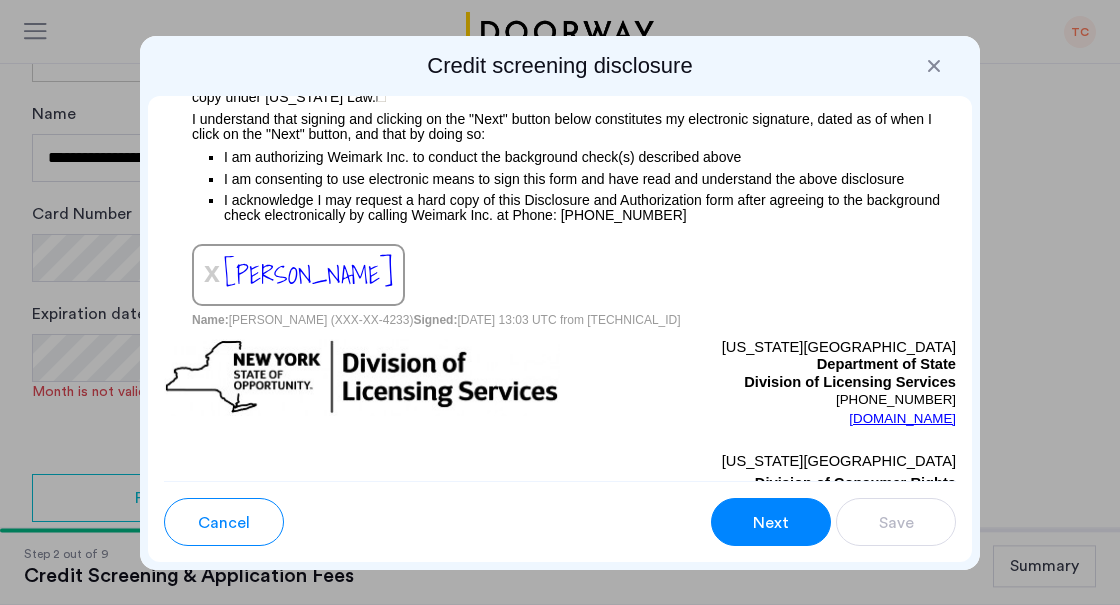 click on "Next" at bounding box center (771, 522) 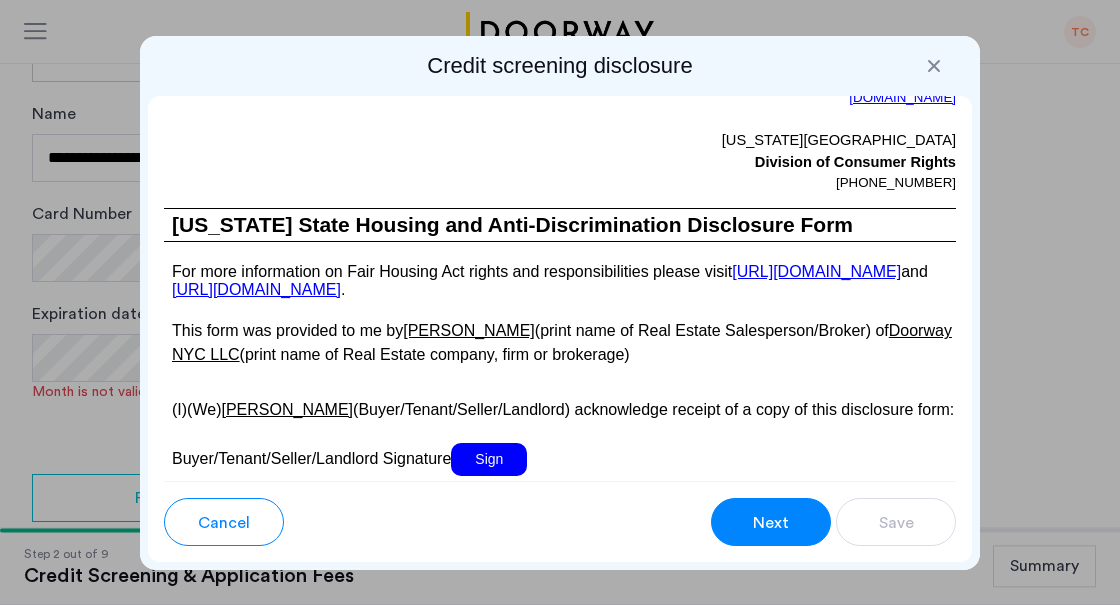 scroll, scrollTop: 4439, scrollLeft: 0, axis: vertical 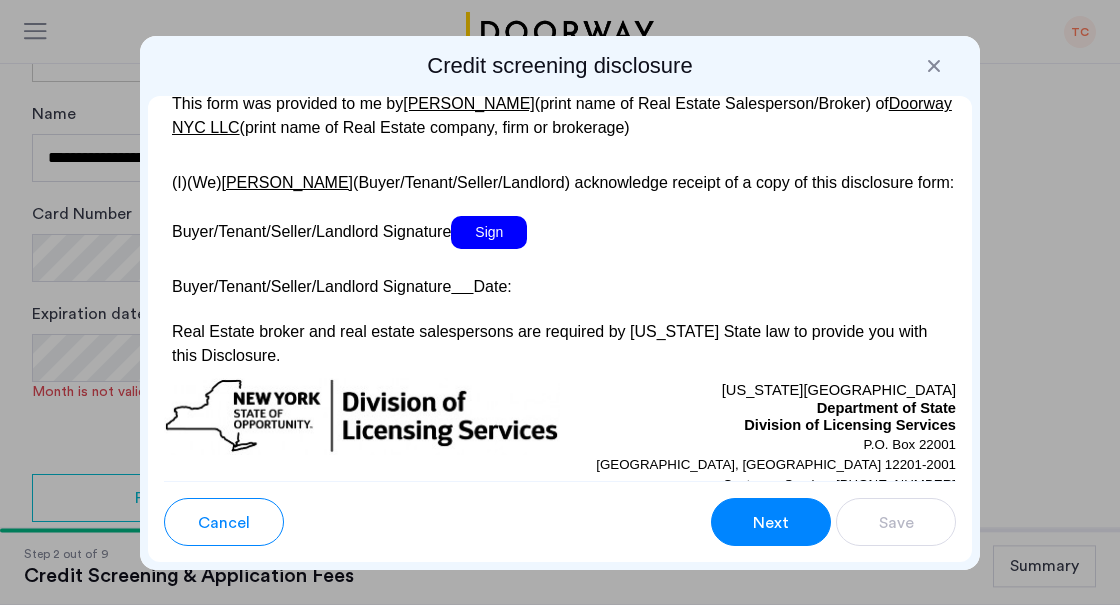 click on "Sign" at bounding box center (489, 232) 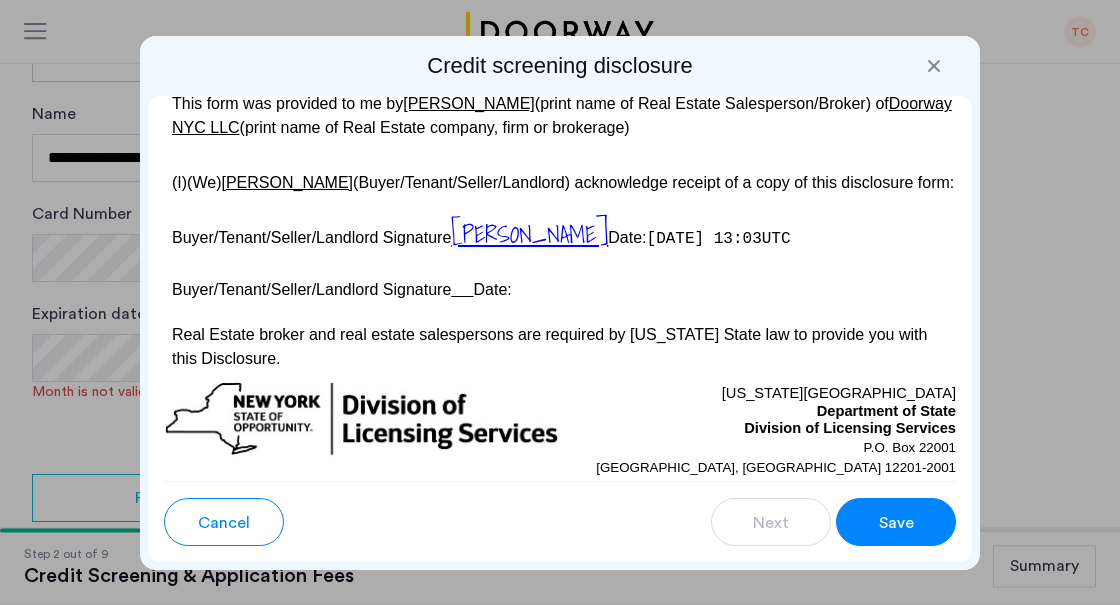 drag, startPoint x: 891, startPoint y: 519, endPoint x: 876, endPoint y: 511, distance: 17 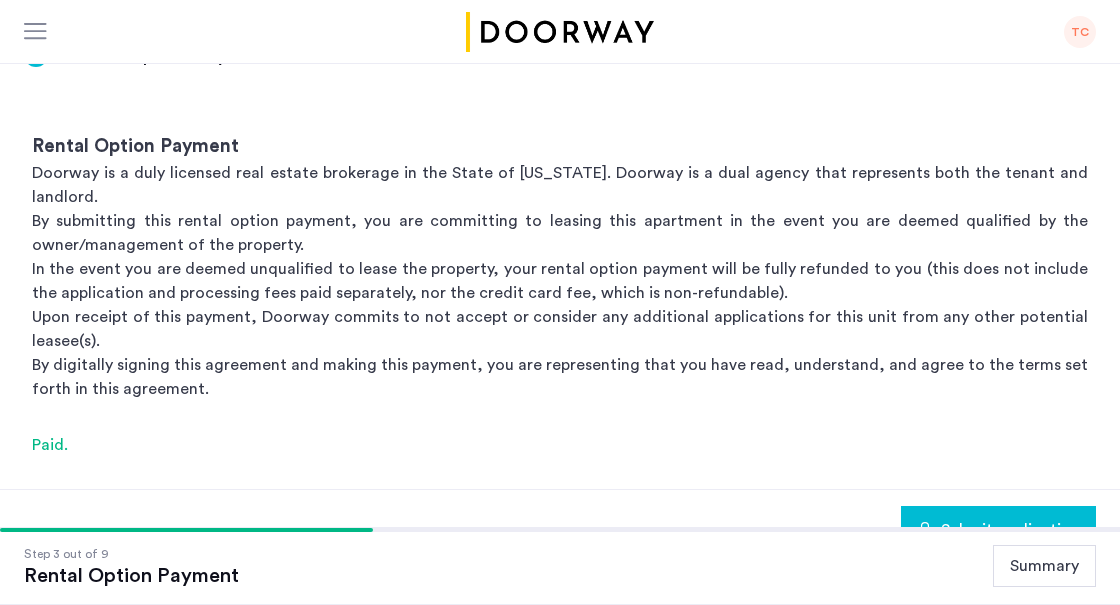 scroll, scrollTop: 399, scrollLeft: 0, axis: vertical 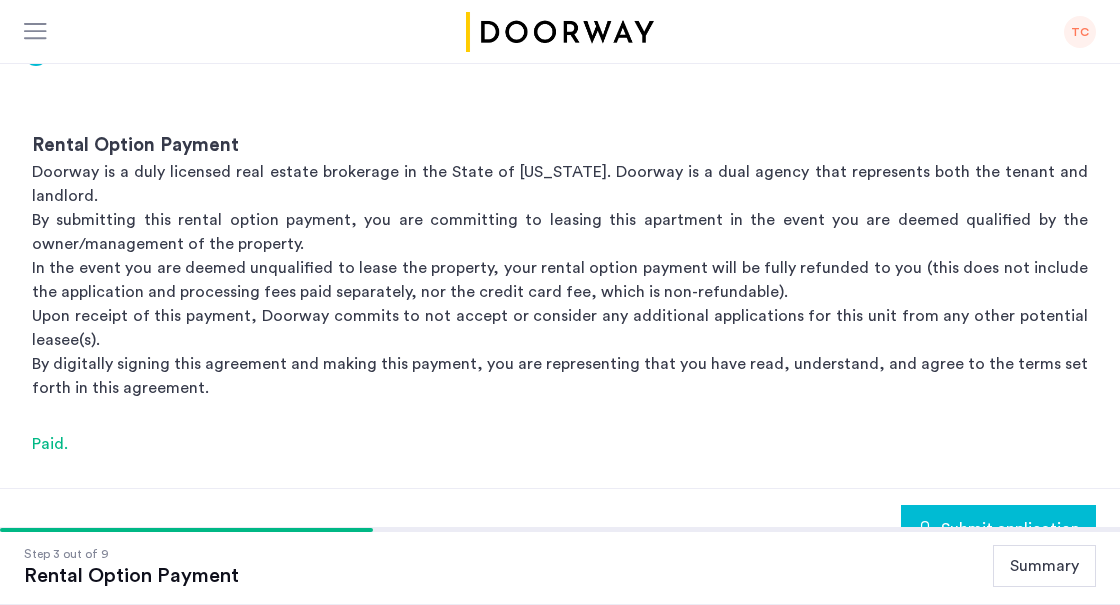 click on "Submit application" 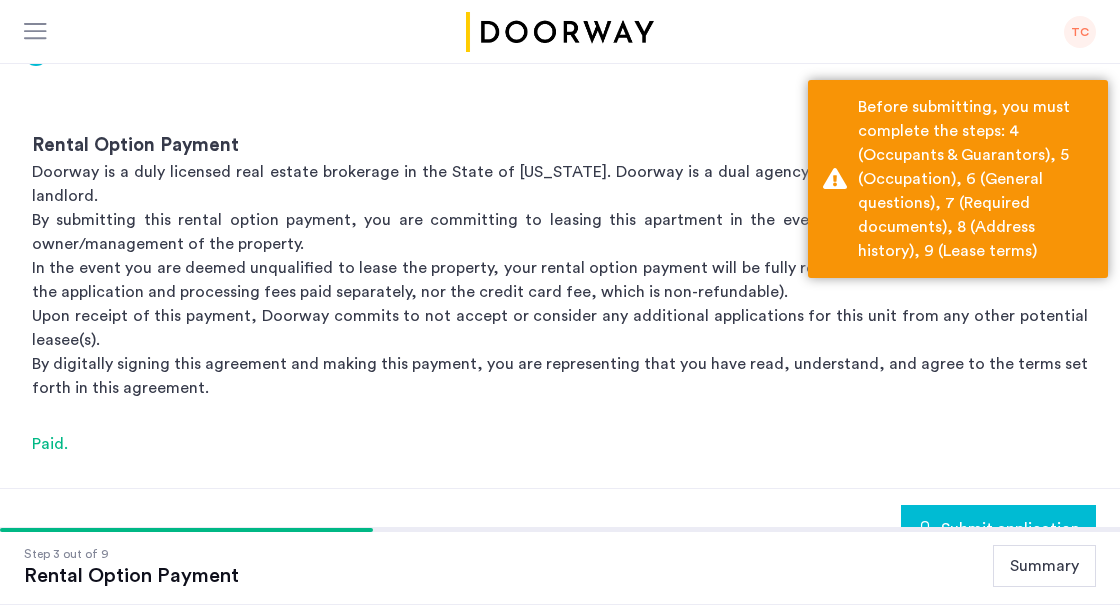 click on "Submit application" 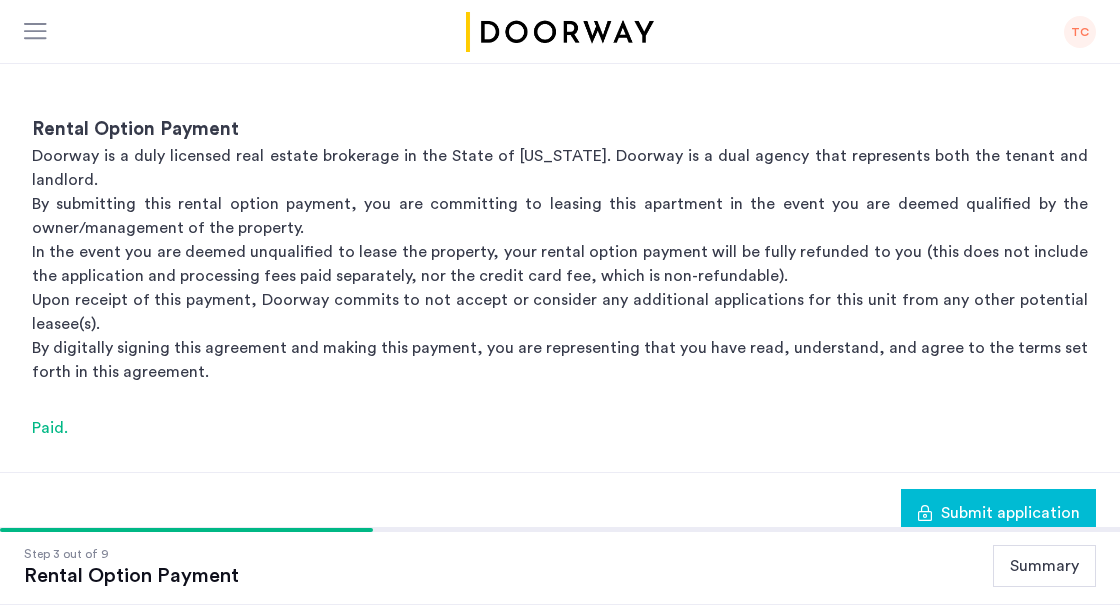 scroll, scrollTop: 595, scrollLeft: 0, axis: vertical 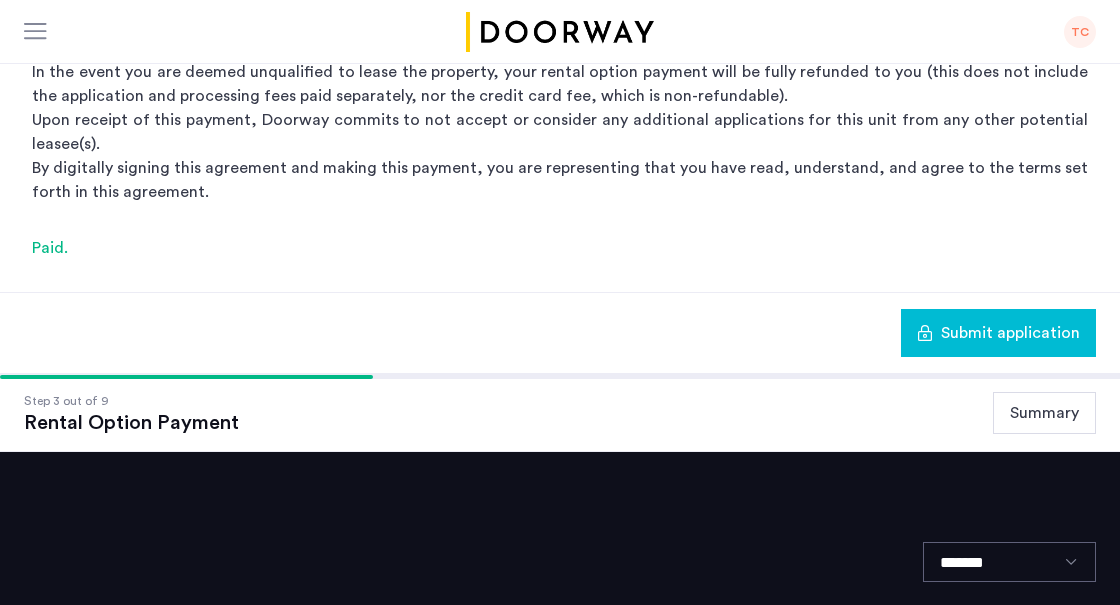 click on "Summary" 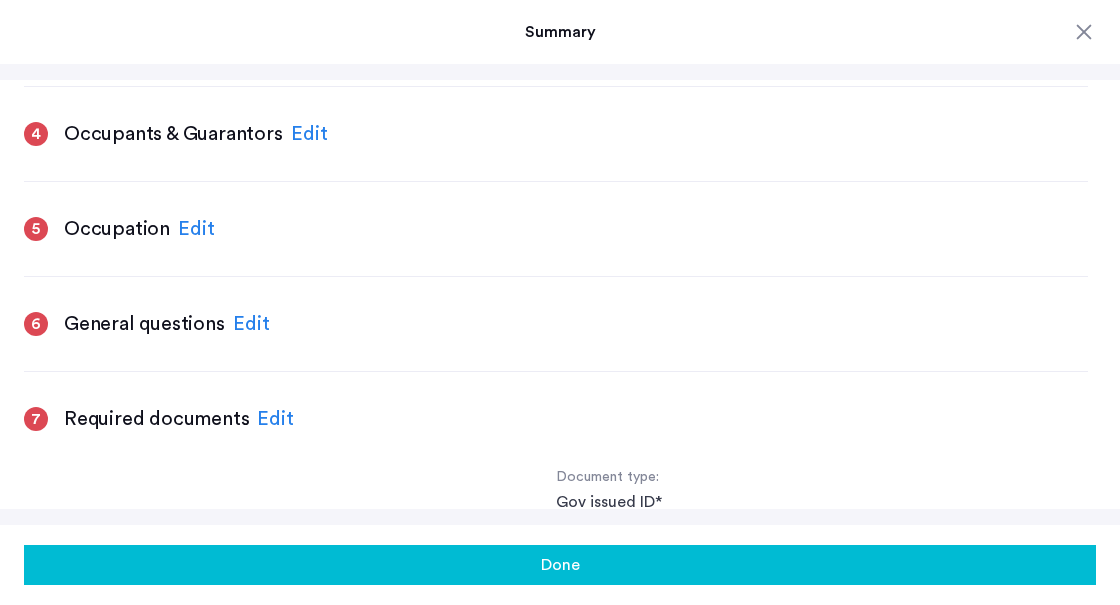 scroll, scrollTop: 913, scrollLeft: 0, axis: vertical 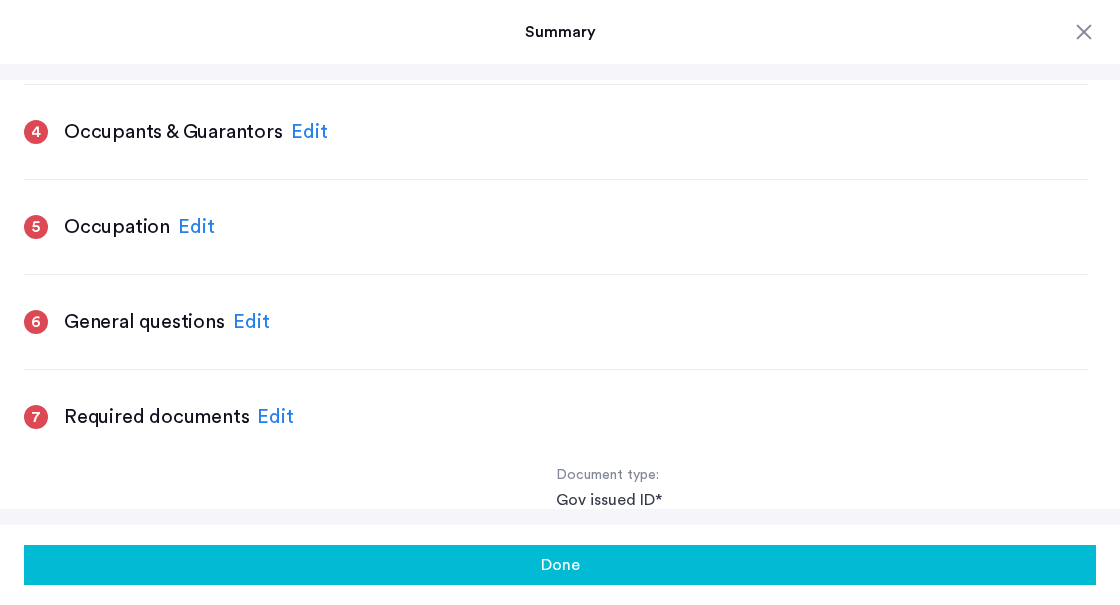 click on "Edit" at bounding box center (309, 132) 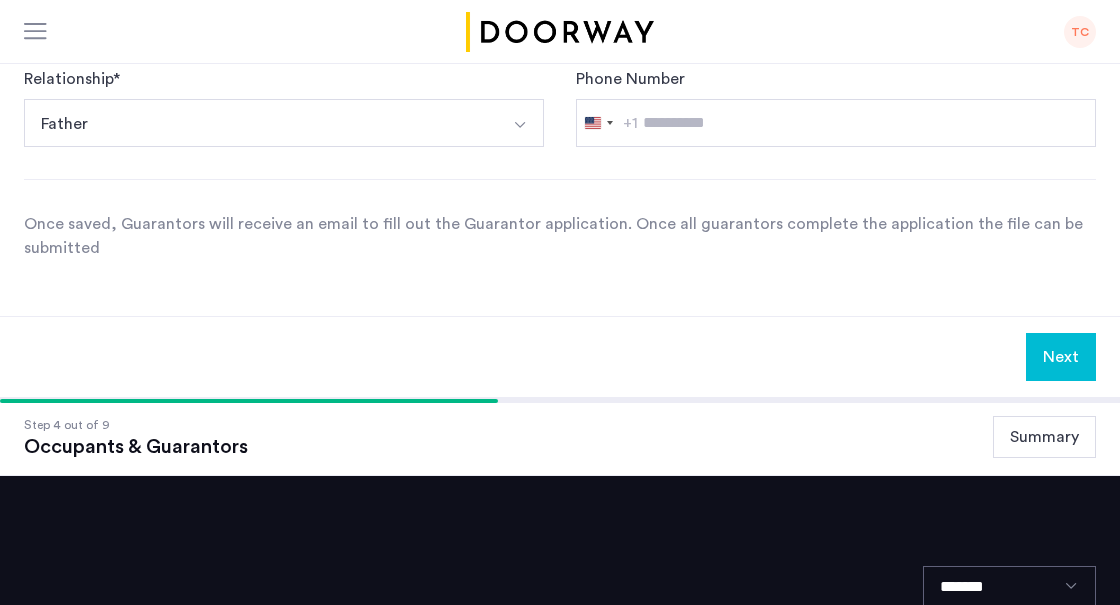 scroll, scrollTop: 768, scrollLeft: 0, axis: vertical 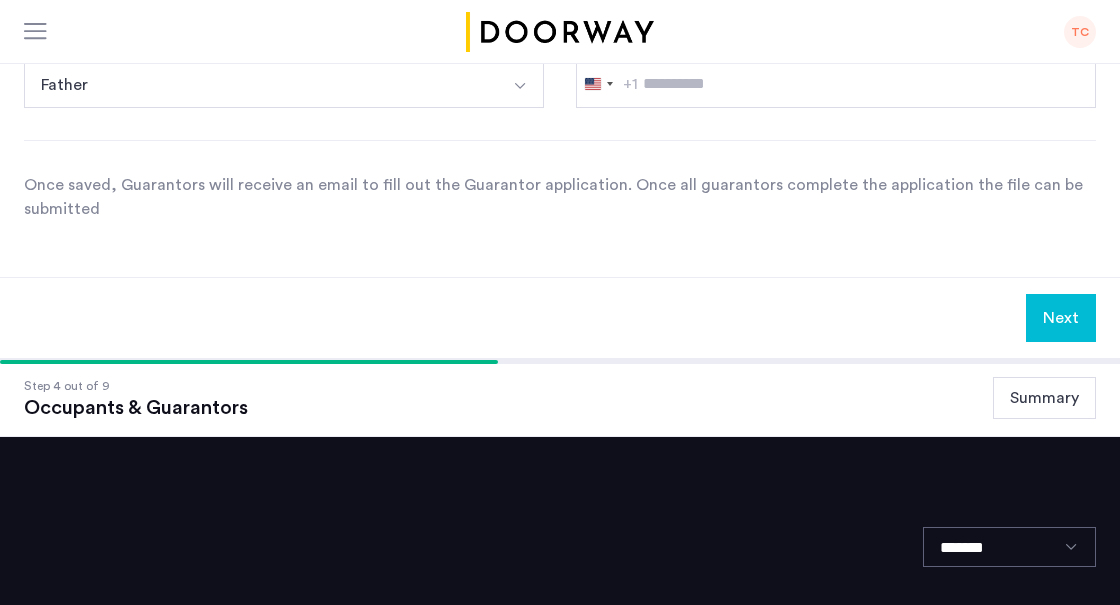 click on "Next" 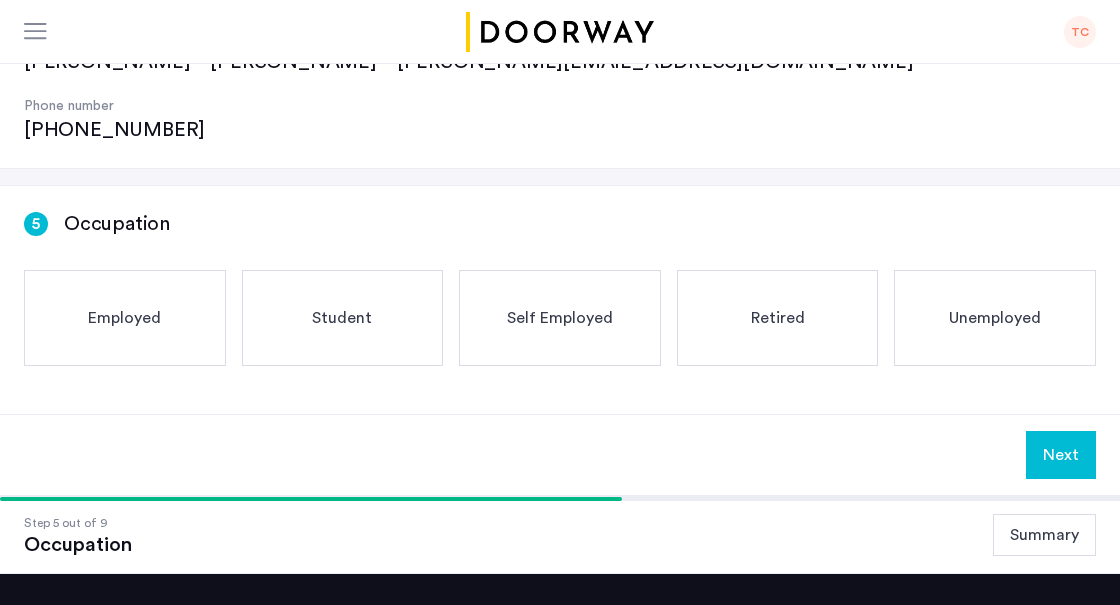 scroll, scrollTop: 229, scrollLeft: 0, axis: vertical 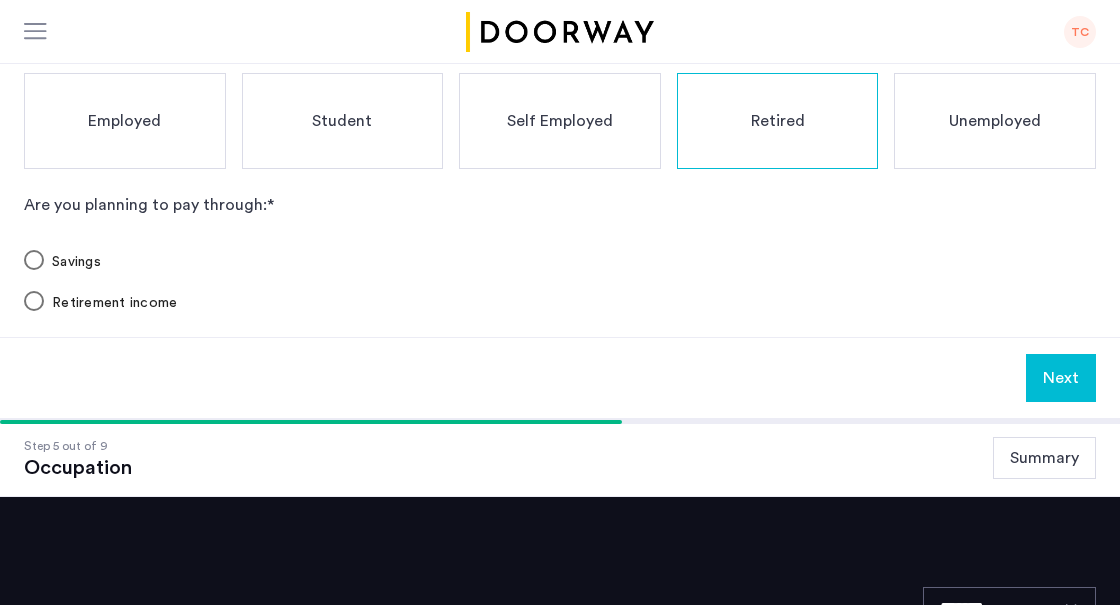 click on "Next" 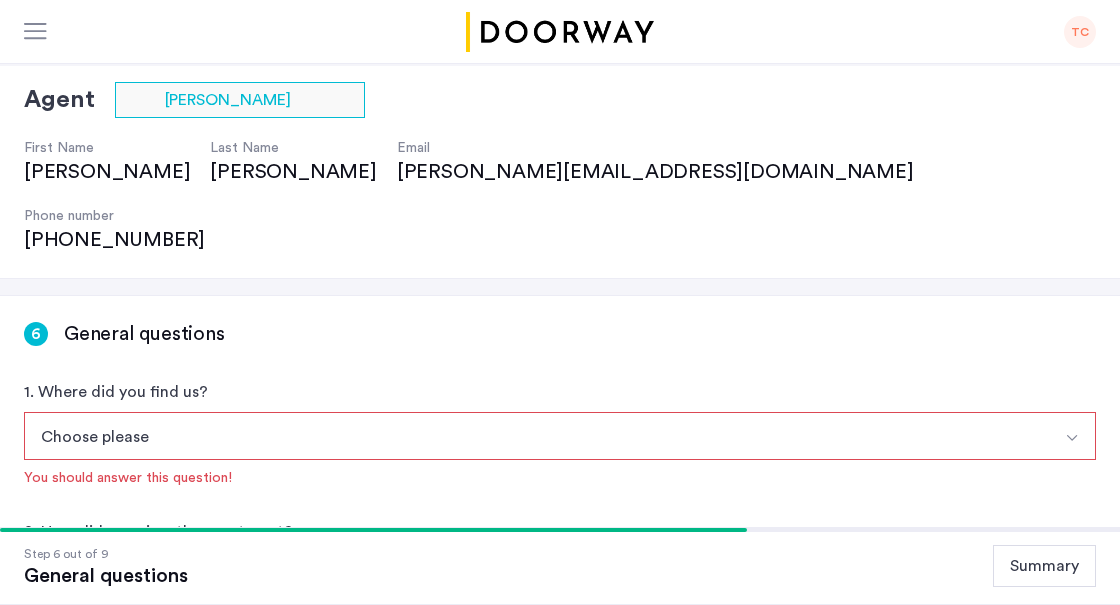 scroll, scrollTop: 120, scrollLeft: 1, axis: both 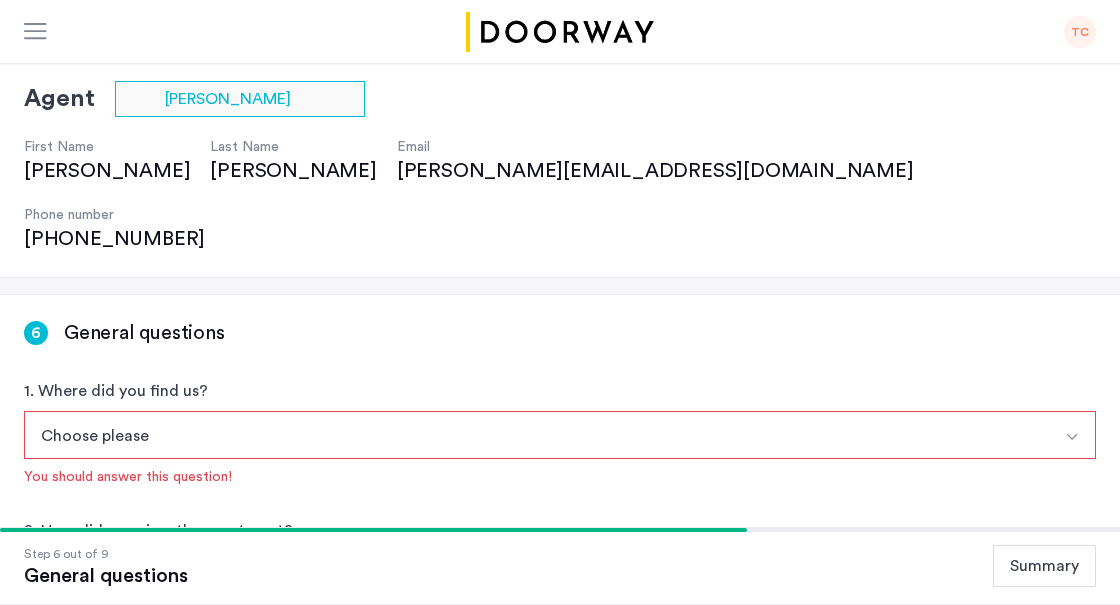 click on "Choose please" at bounding box center (536, 435) 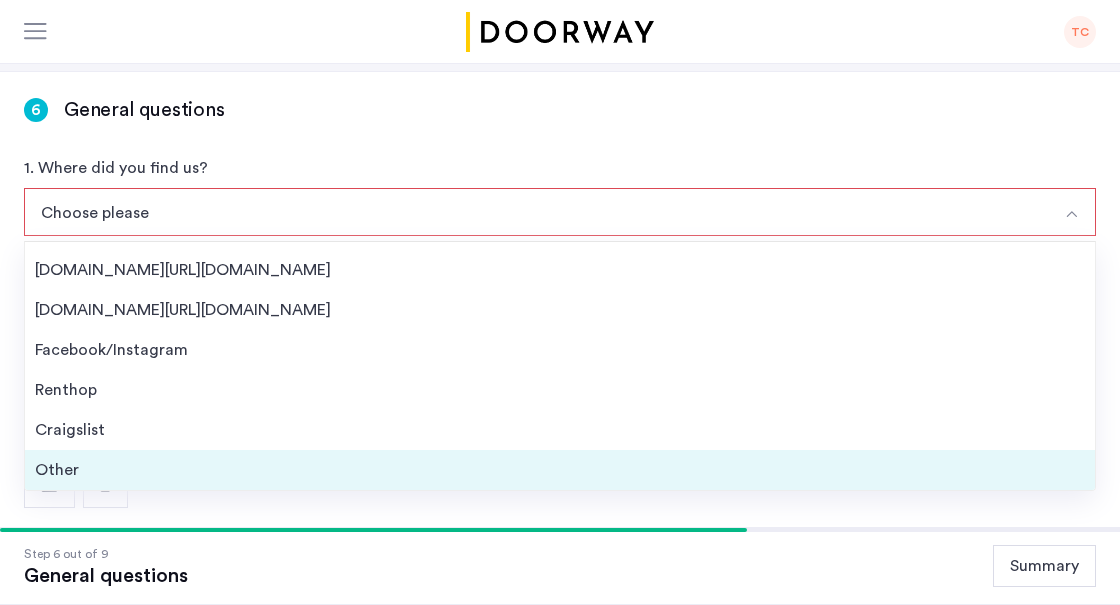 scroll, scrollTop: 32, scrollLeft: 0, axis: vertical 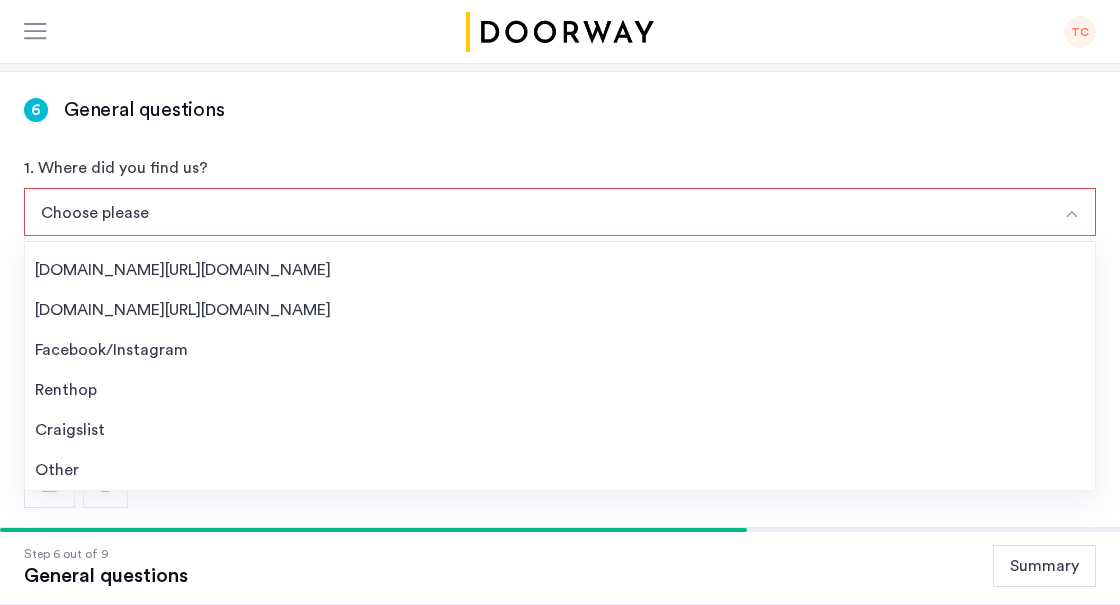 drag, startPoint x: 108, startPoint y: 397, endPoint x: 197, endPoint y: 389, distance: 89.358826 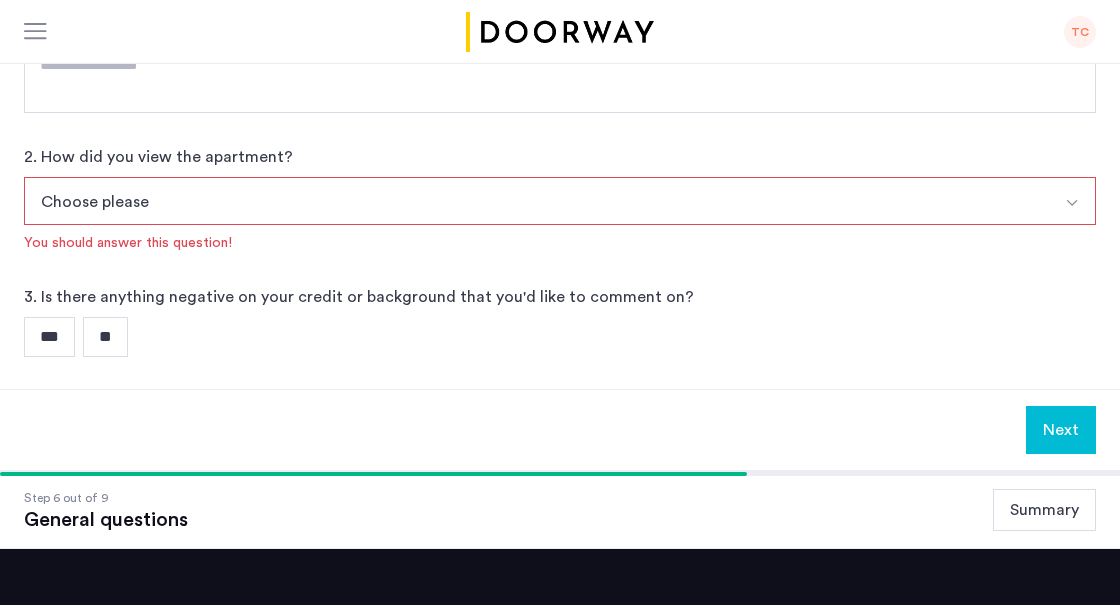 scroll, scrollTop: 546, scrollLeft: 0, axis: vertical 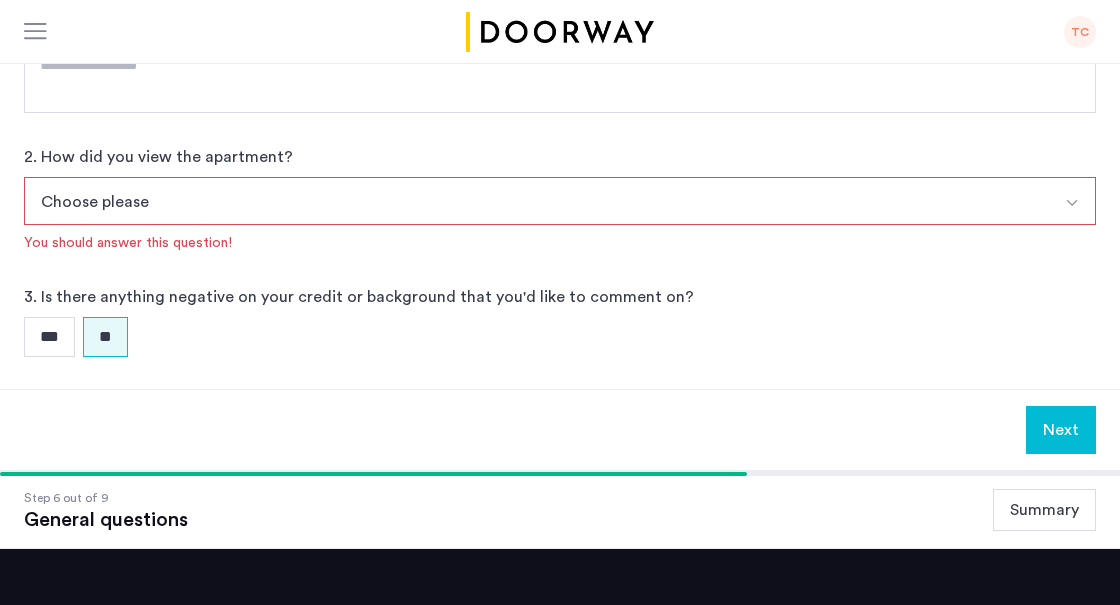 drag, startPoint x: 1064, startPoint y: 355, endPoint x: 995, endPoint y: 345, distance: 69.72087 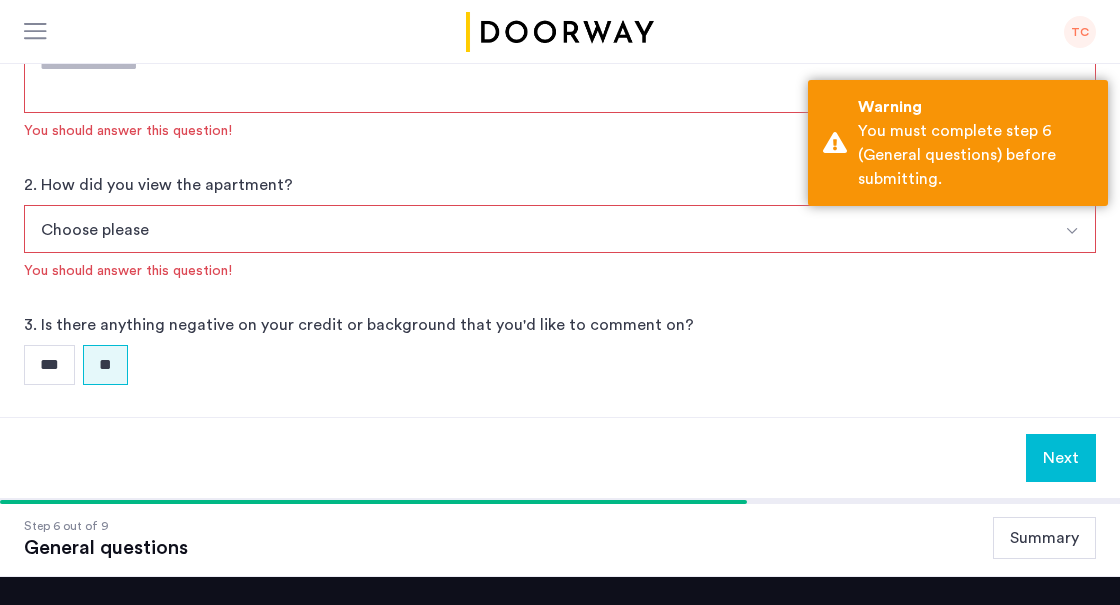 click on "Choose please" at bounding box center [536, 229] 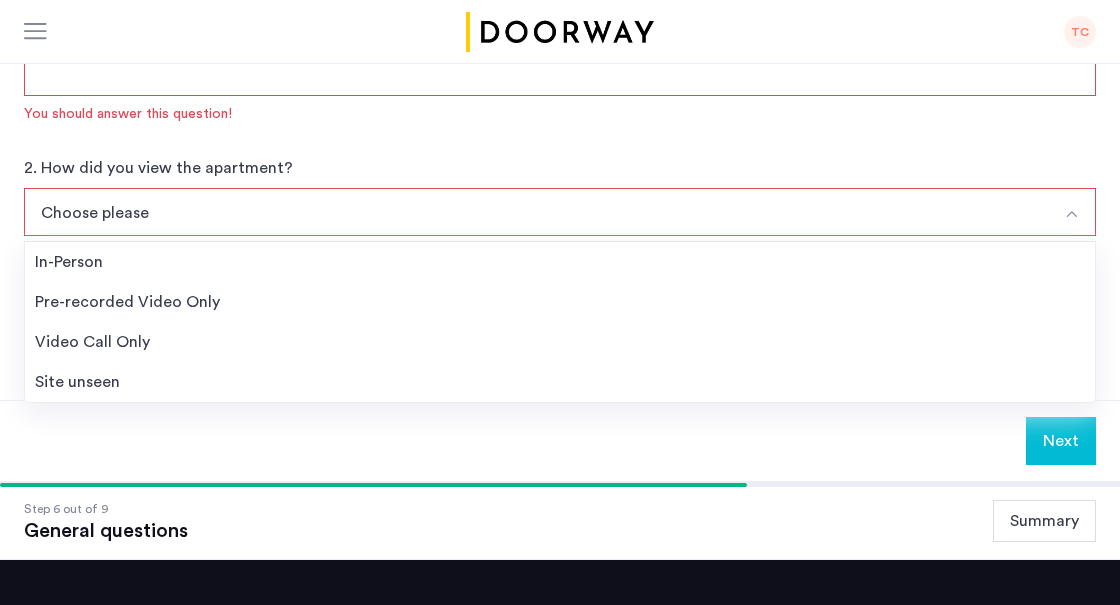 click on "Video Call Only" at bounding box center (560, 342) 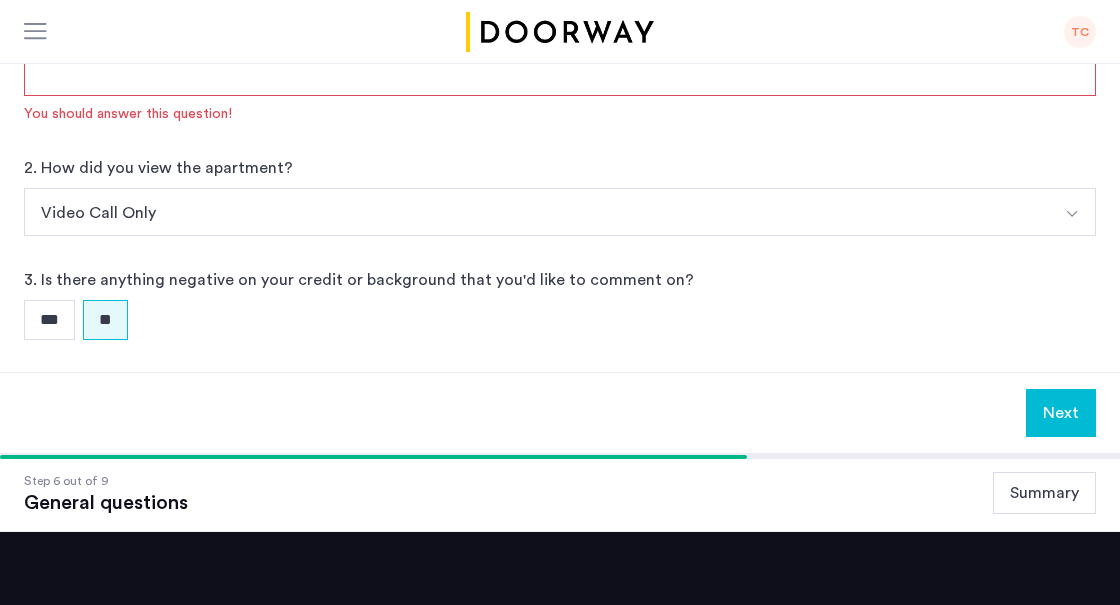 click on "Next" at bounding box center (1061, 413) 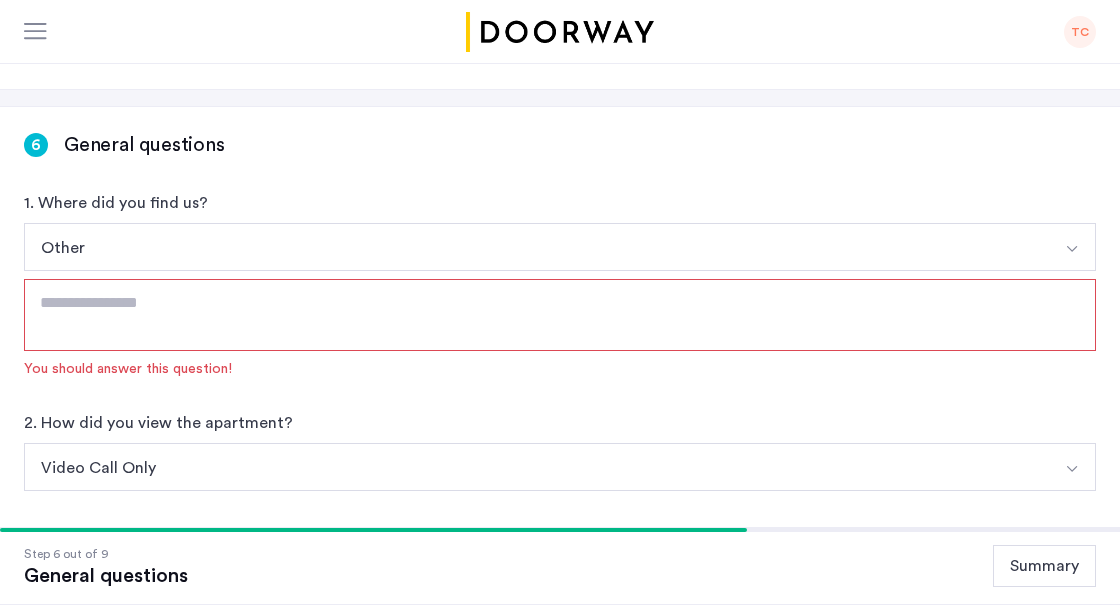 scroll, scrollTop: 308, scrollLeft: 0, axis: vertical 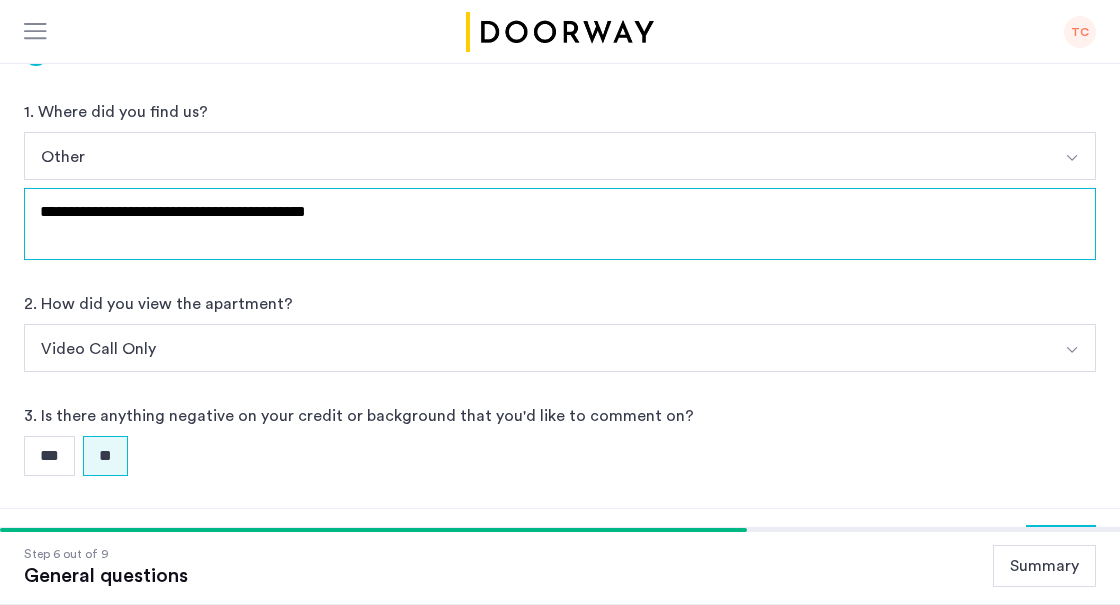 type on "**********" 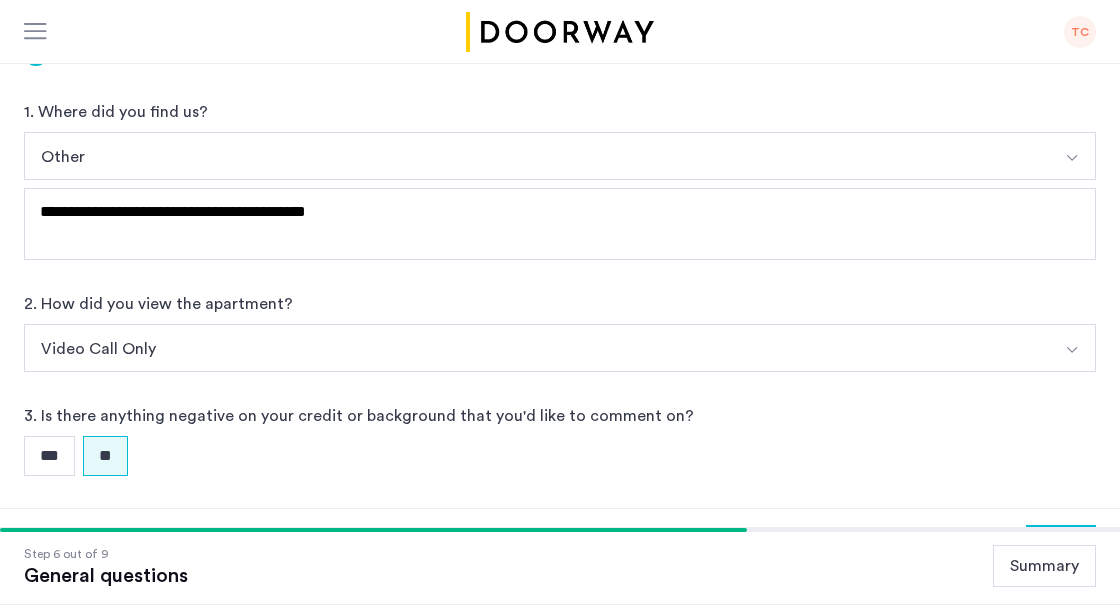 click on "Next" at bounding box center (1061, 549) 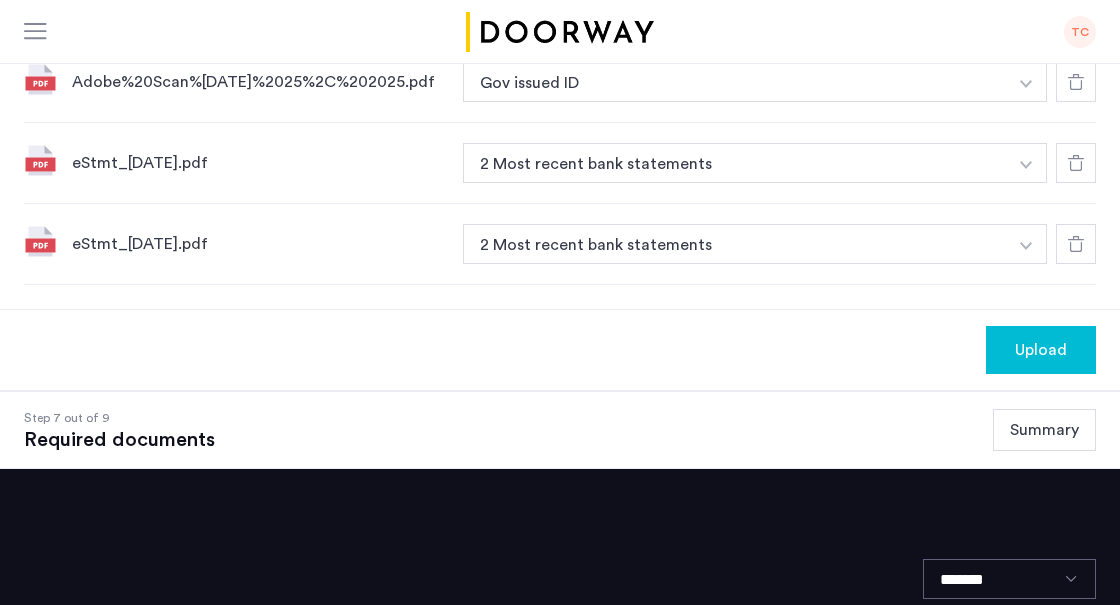 scroll, scrollTop: 829, scrollLeft: 0, axis: vertical 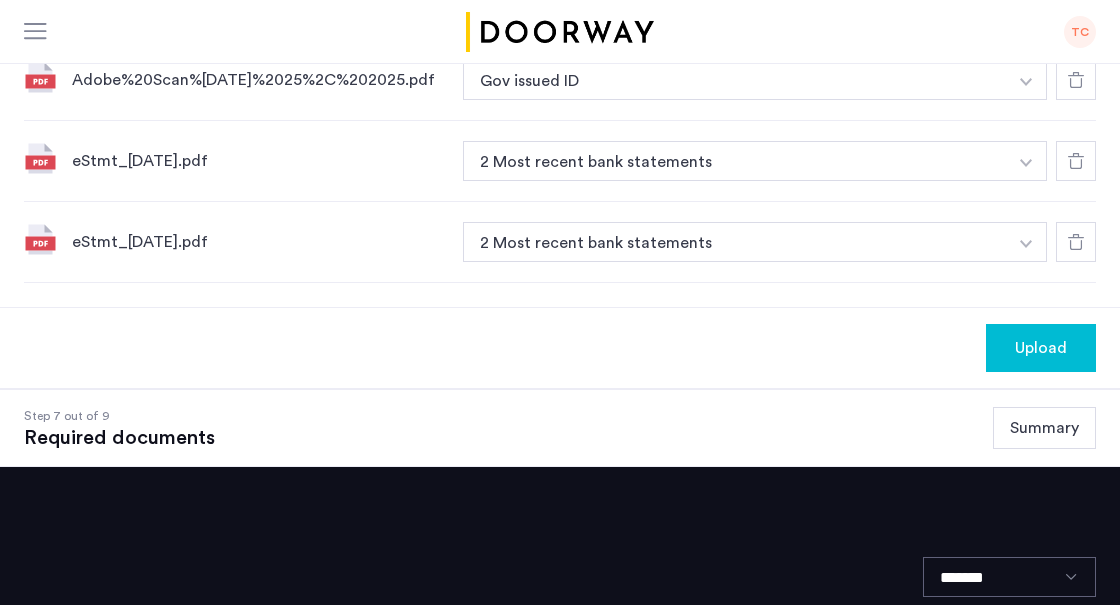 click on "Upload" 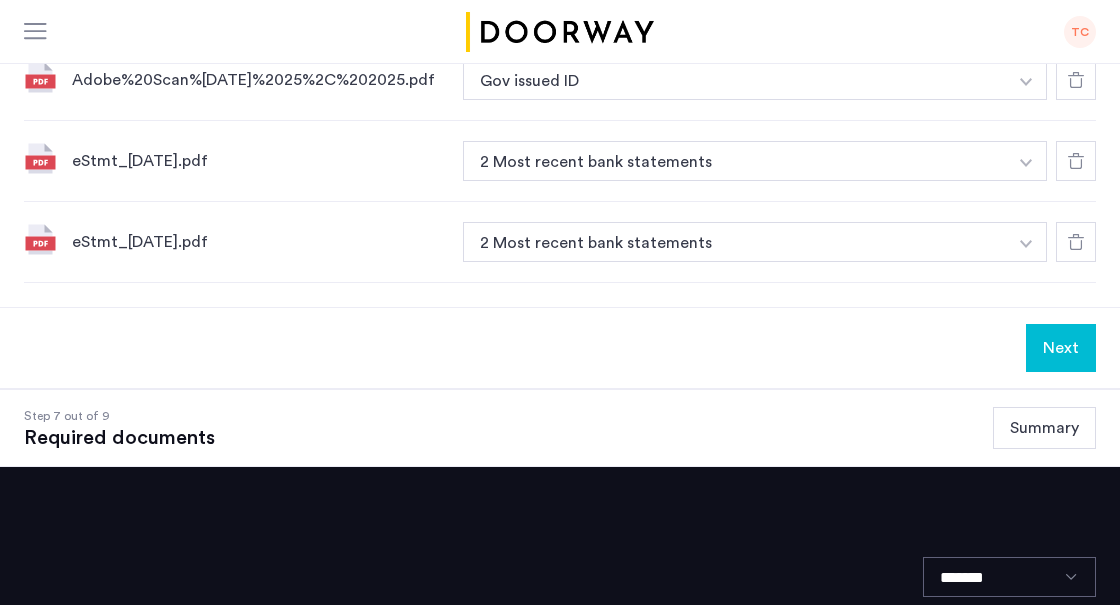 click on "Next" 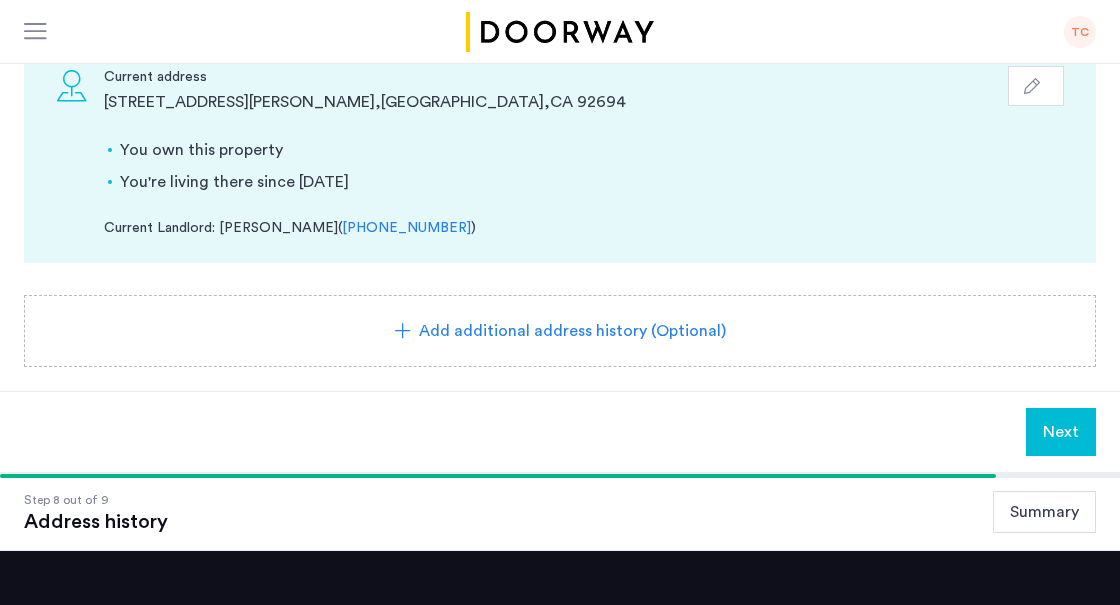 scroll, scrollTop: 459, scrollLeft: 0, axis: vertical 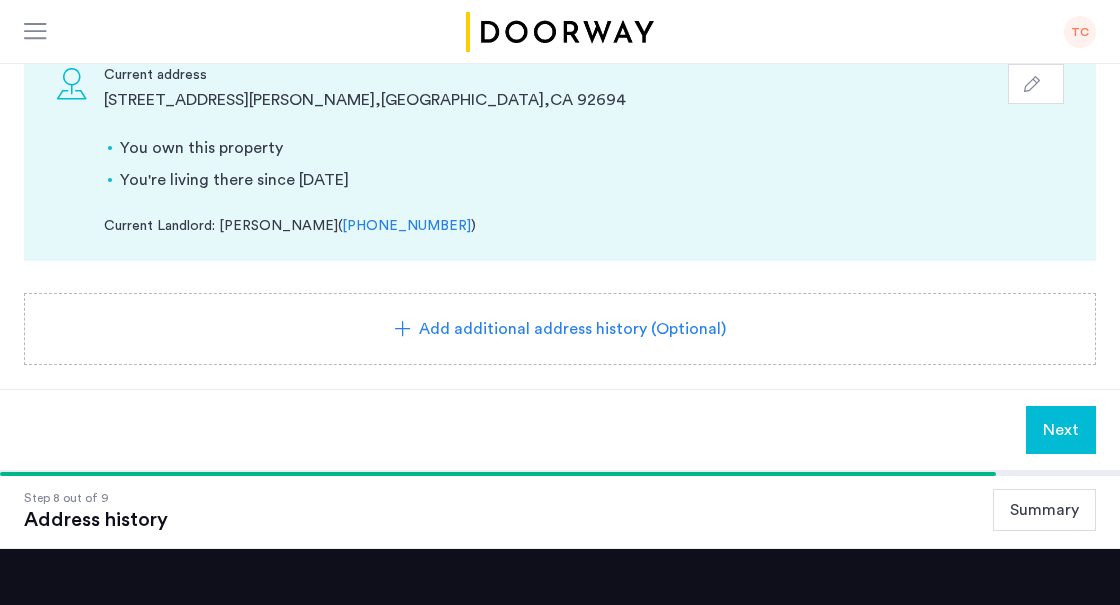 click on "Next" 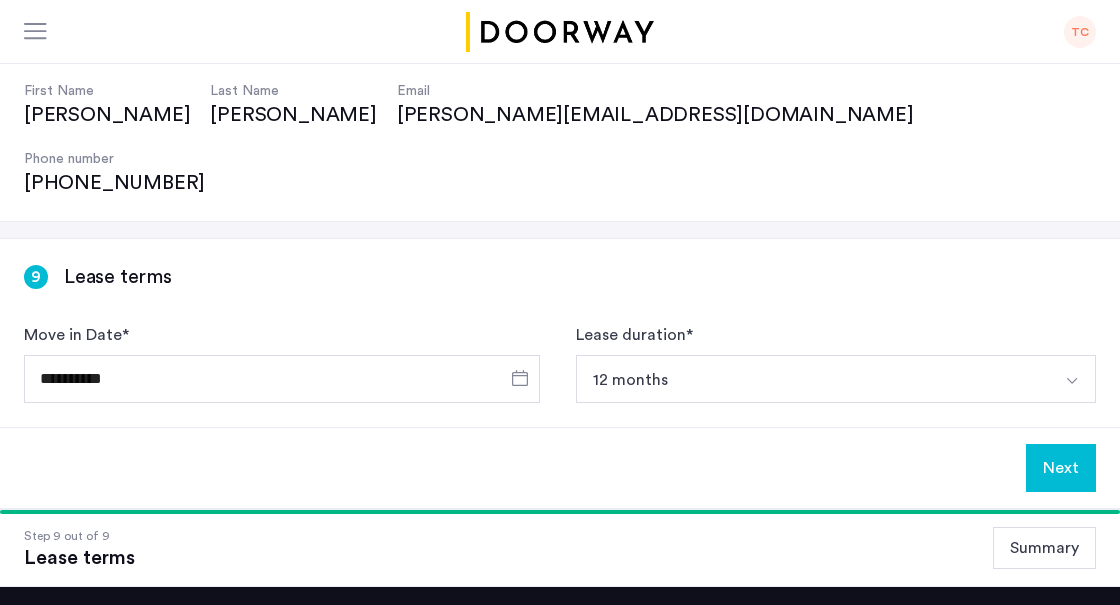 scroll, scrollTop: 325, scrollLeft: 0, axis: vertical 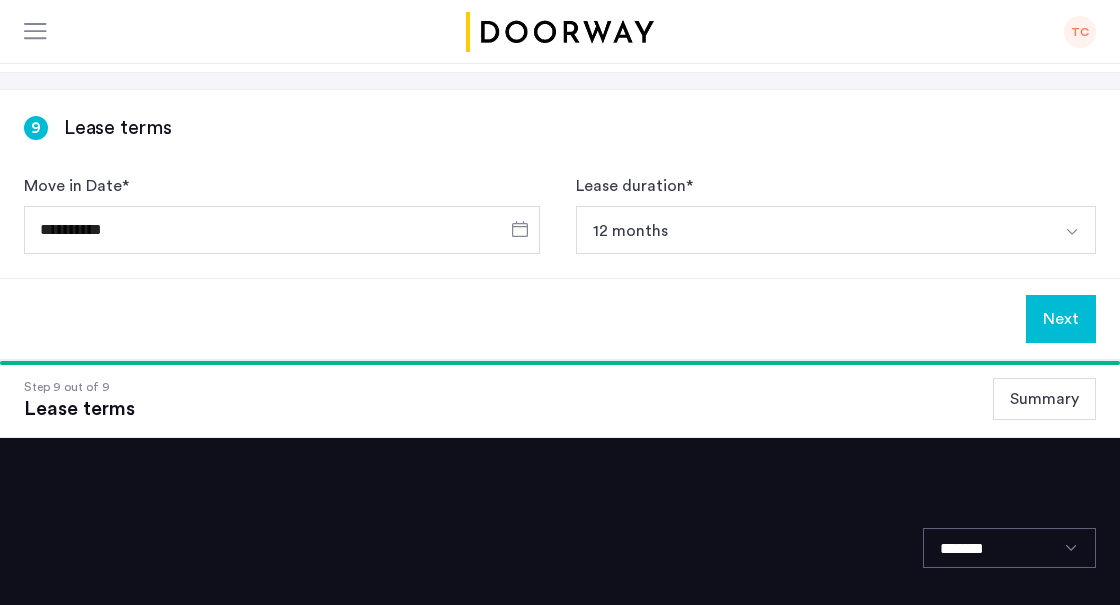 click at bounding box center (1072, 232) 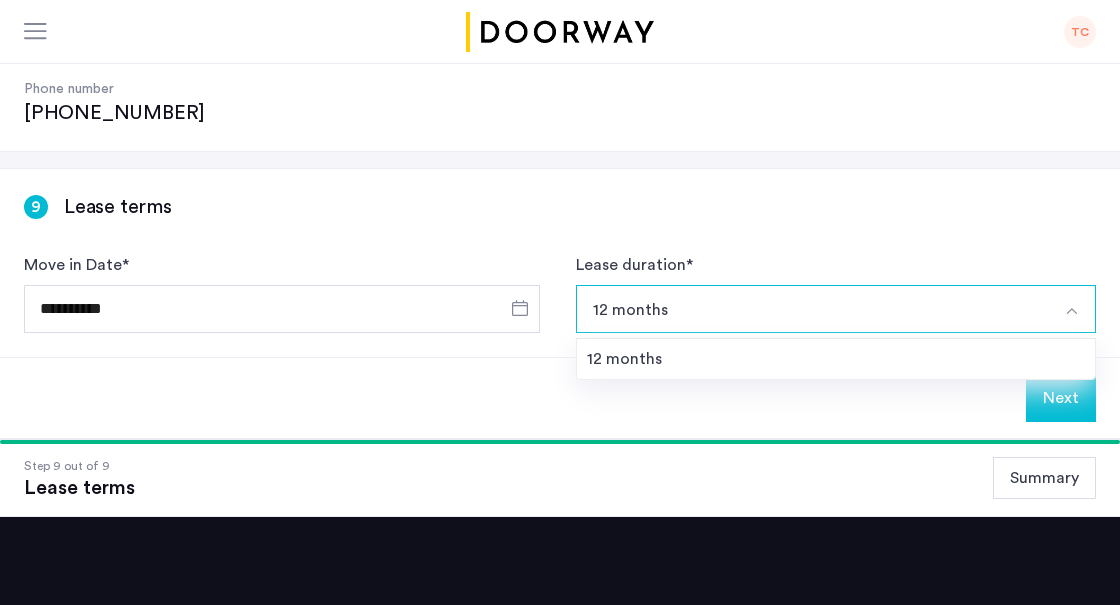 click on "**********" 